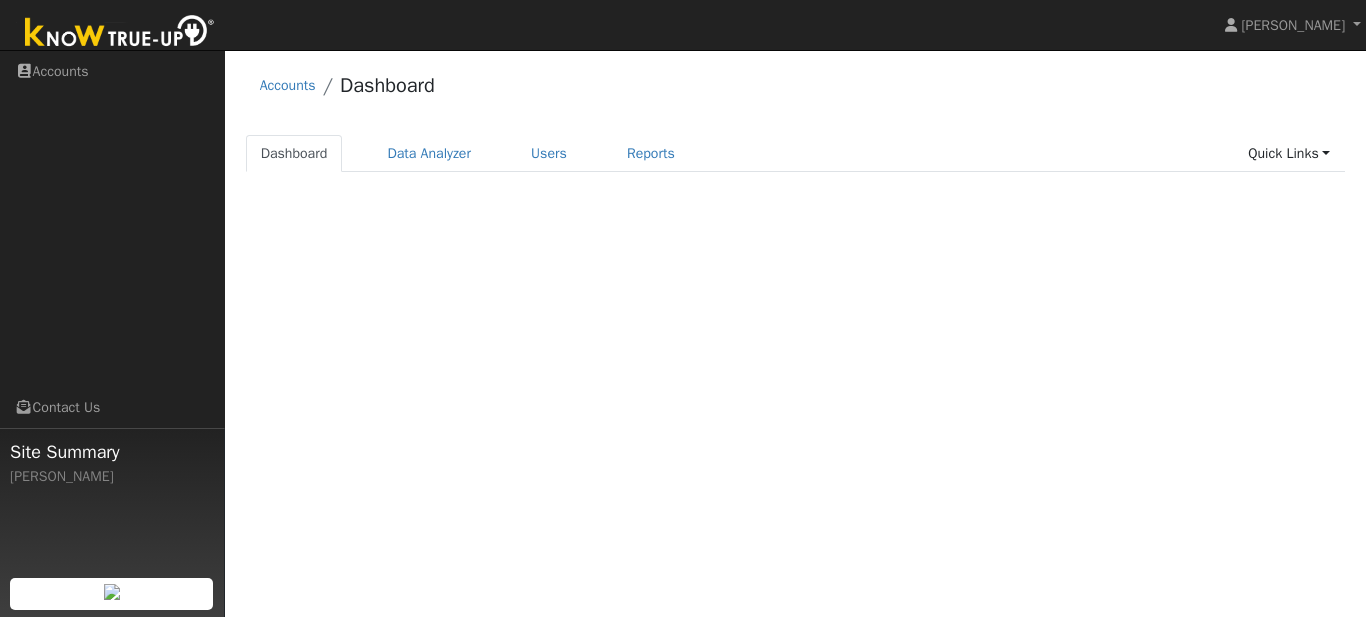 scroll, scrollTop: 0, scrollLeft: 0, axis: both 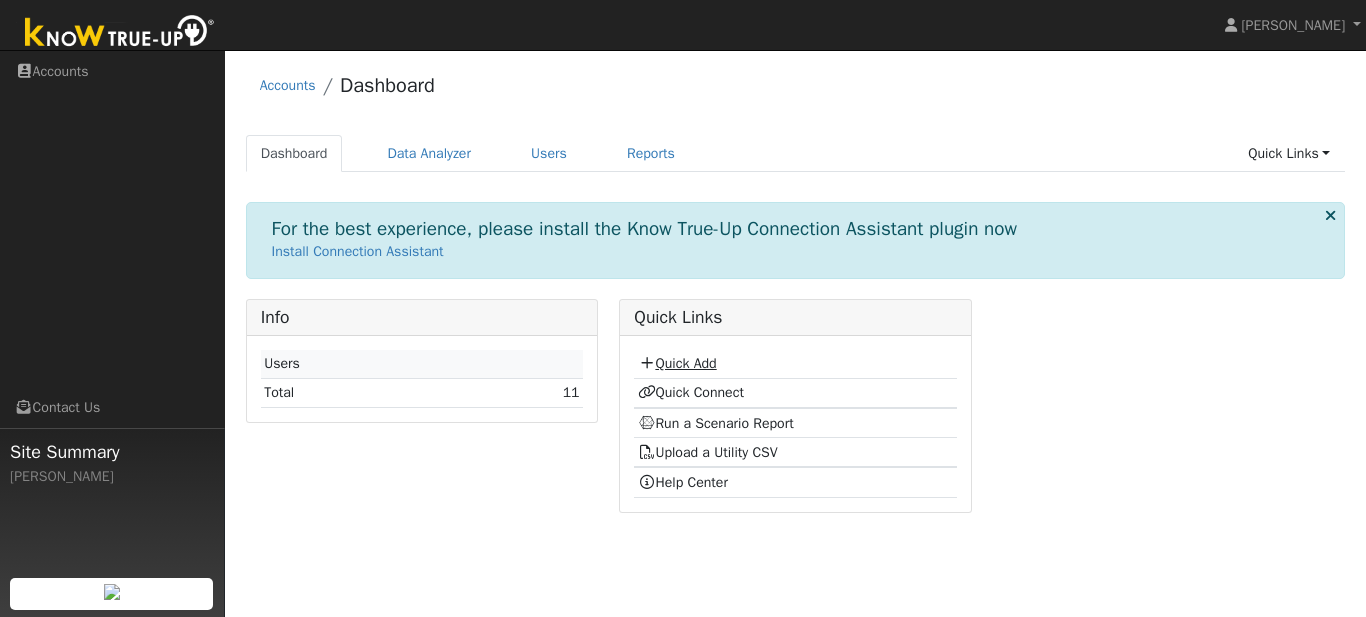 click on "Quick Add" at bounding box center (677, 363) 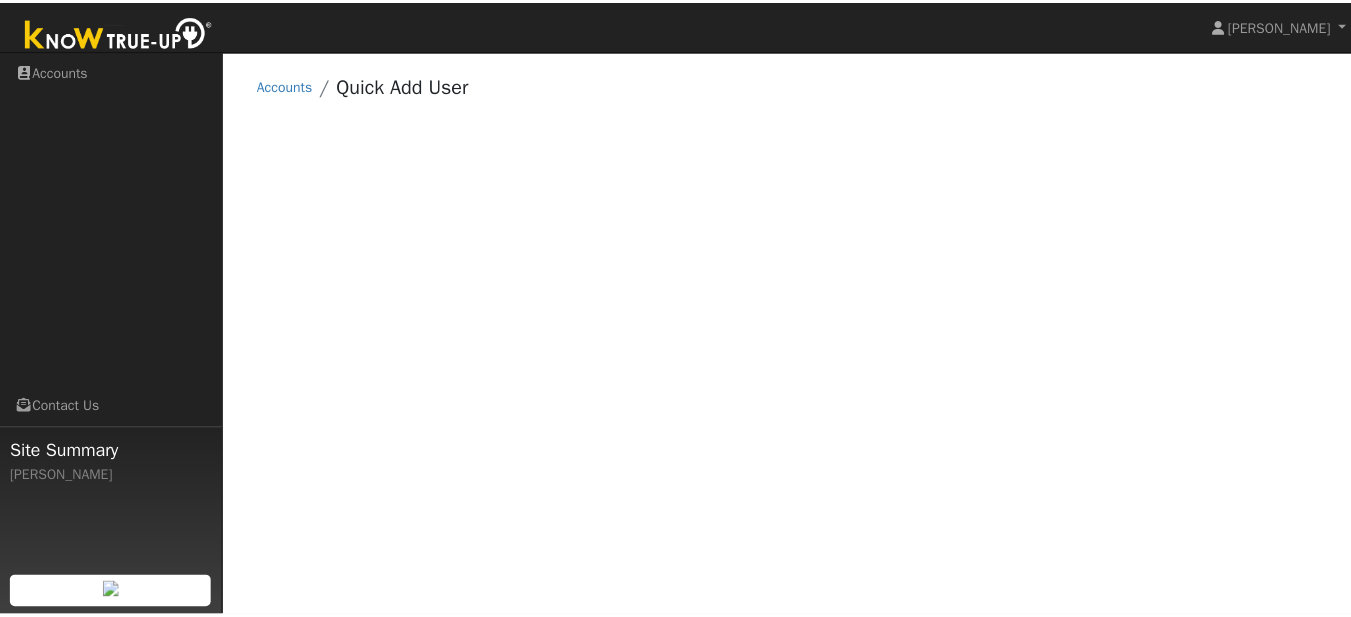 scroll, scrollTop: 0, scrollLeft: 0, axis: both 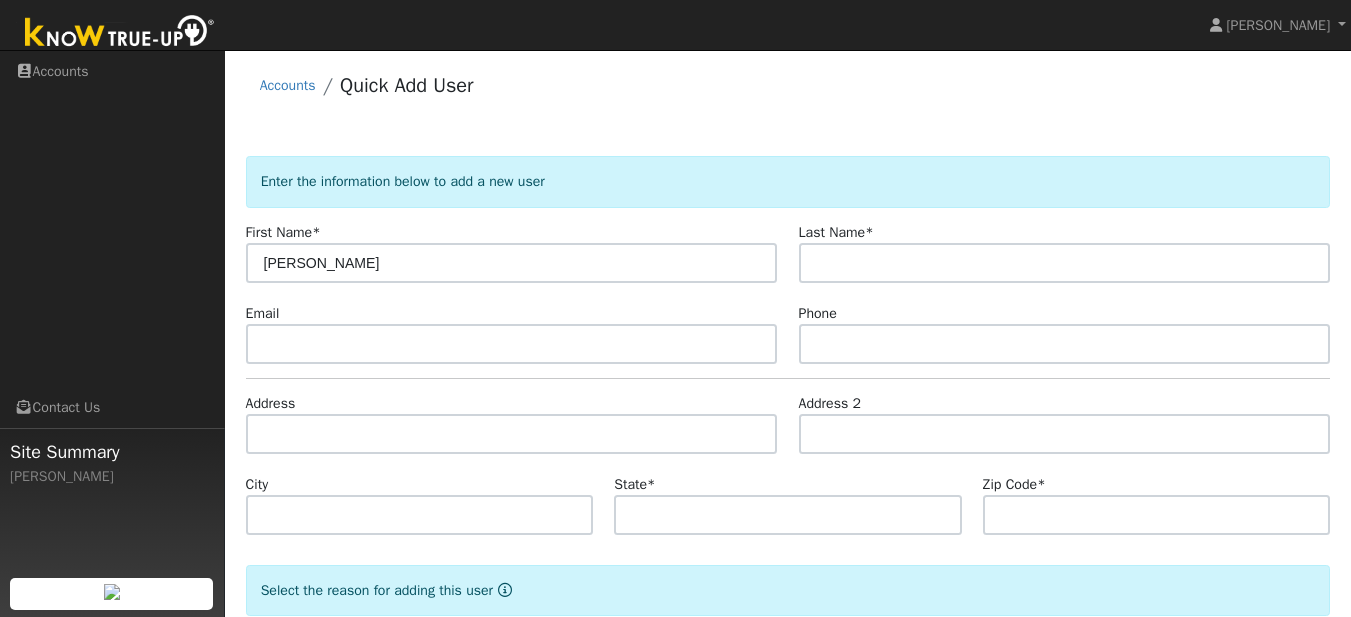 type on "[PERSON_NAME]" 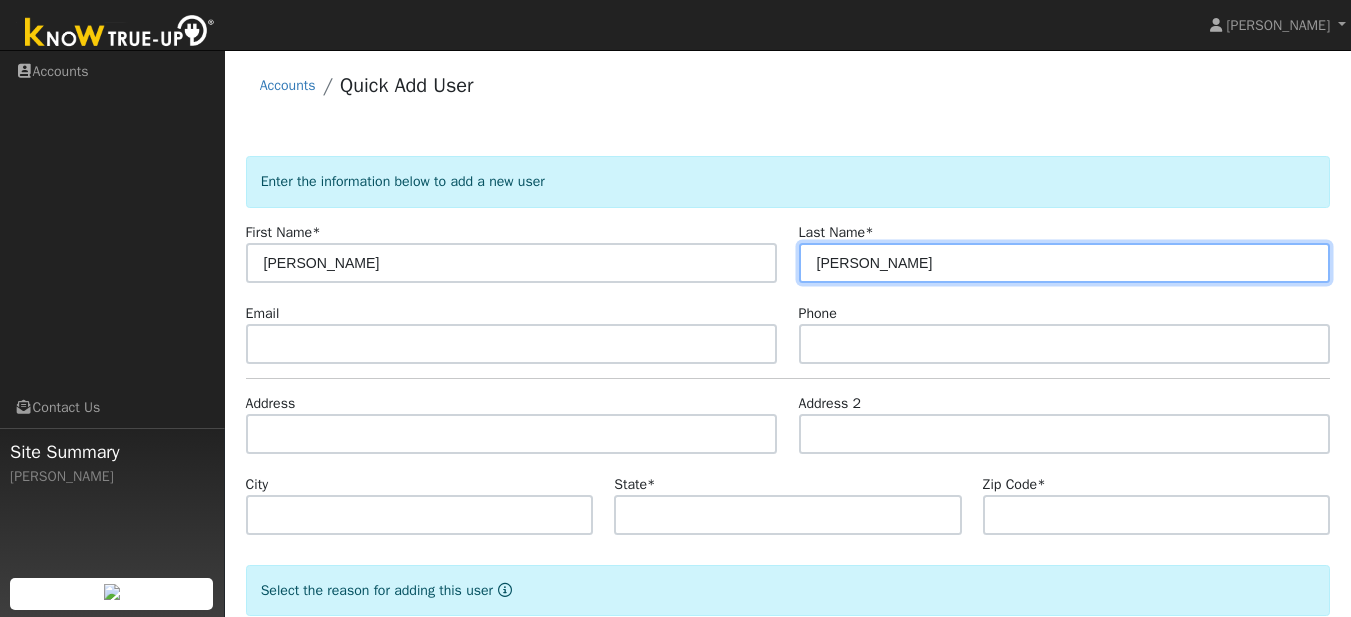 type on "[PERSON_NAME]" 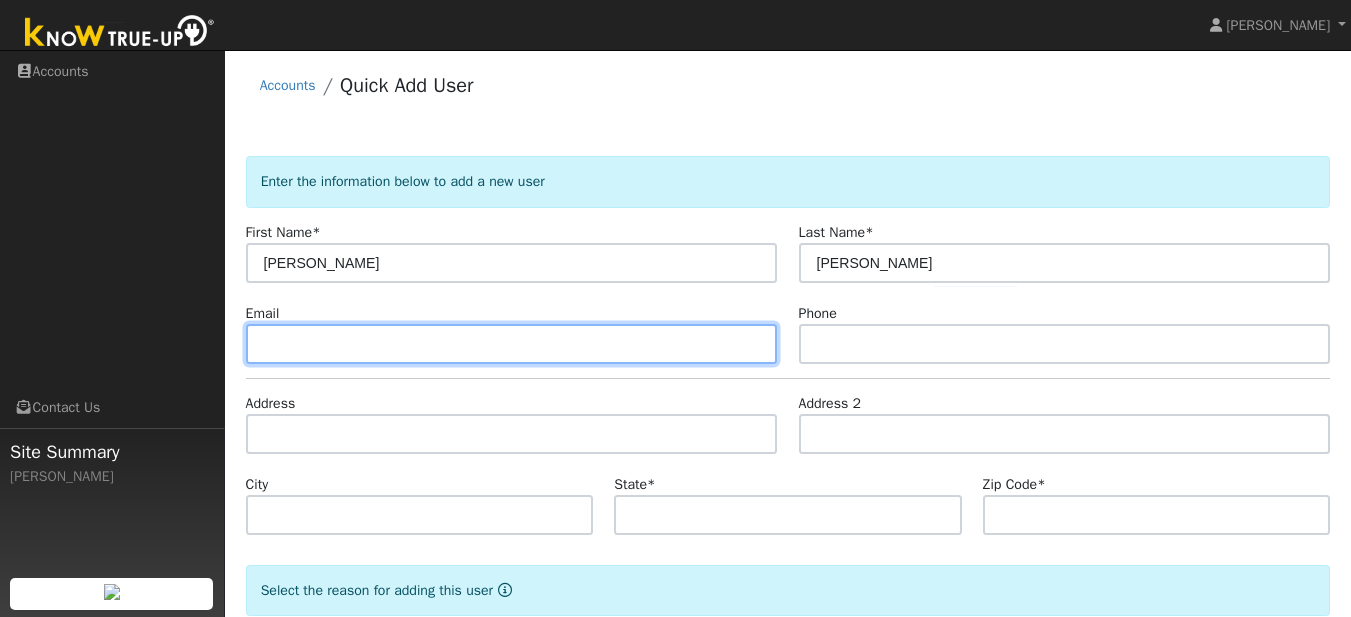 click at bounding box center [512, 344] 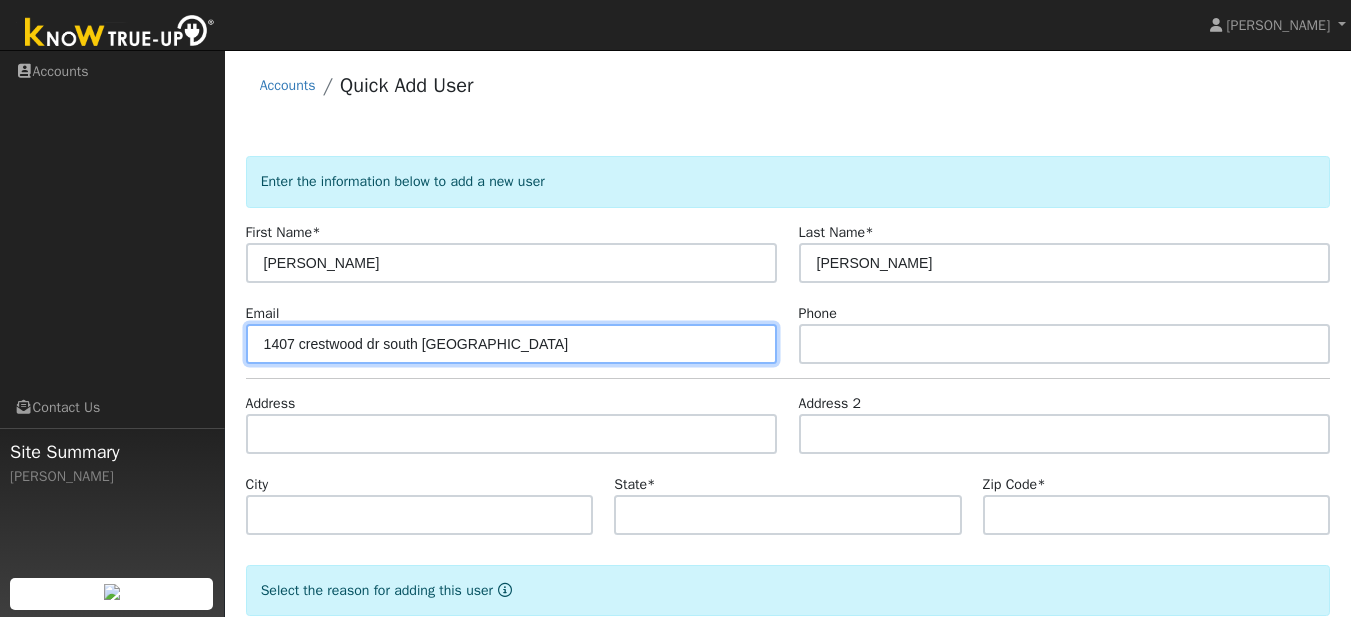 scroll, scrollTop: 118, scrollLeft: 0, axis: vertical 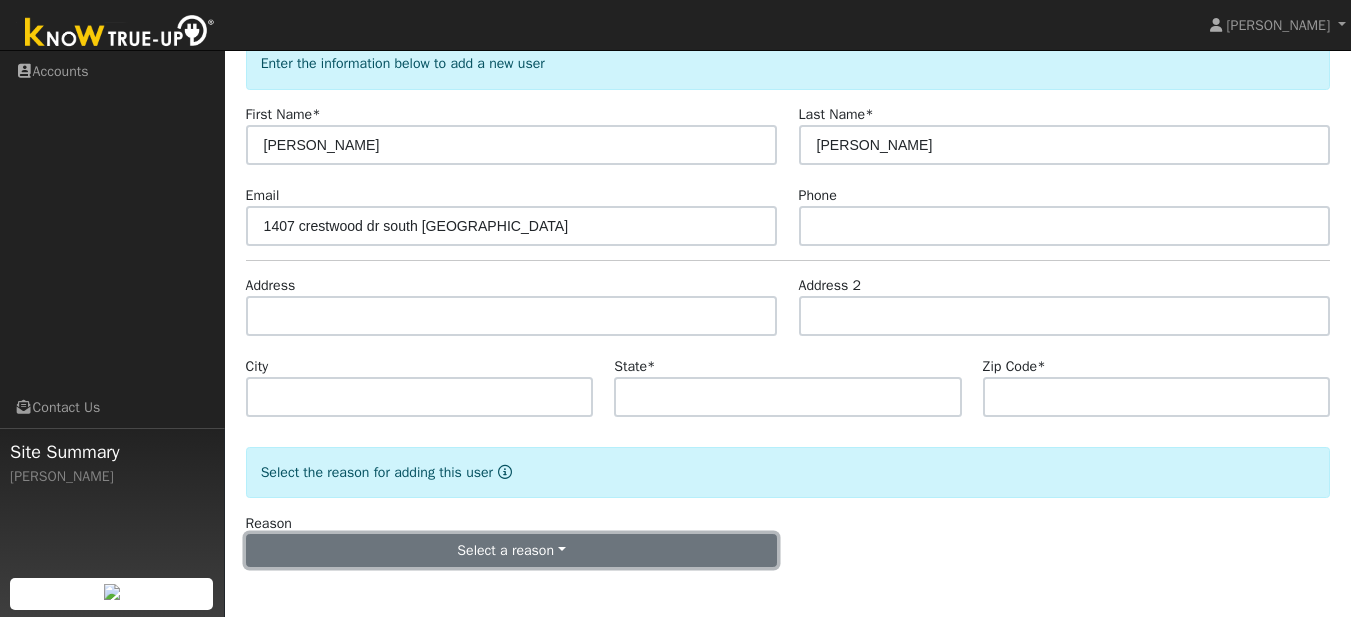 click on "Select a reason" at bounding box center (512, 551) 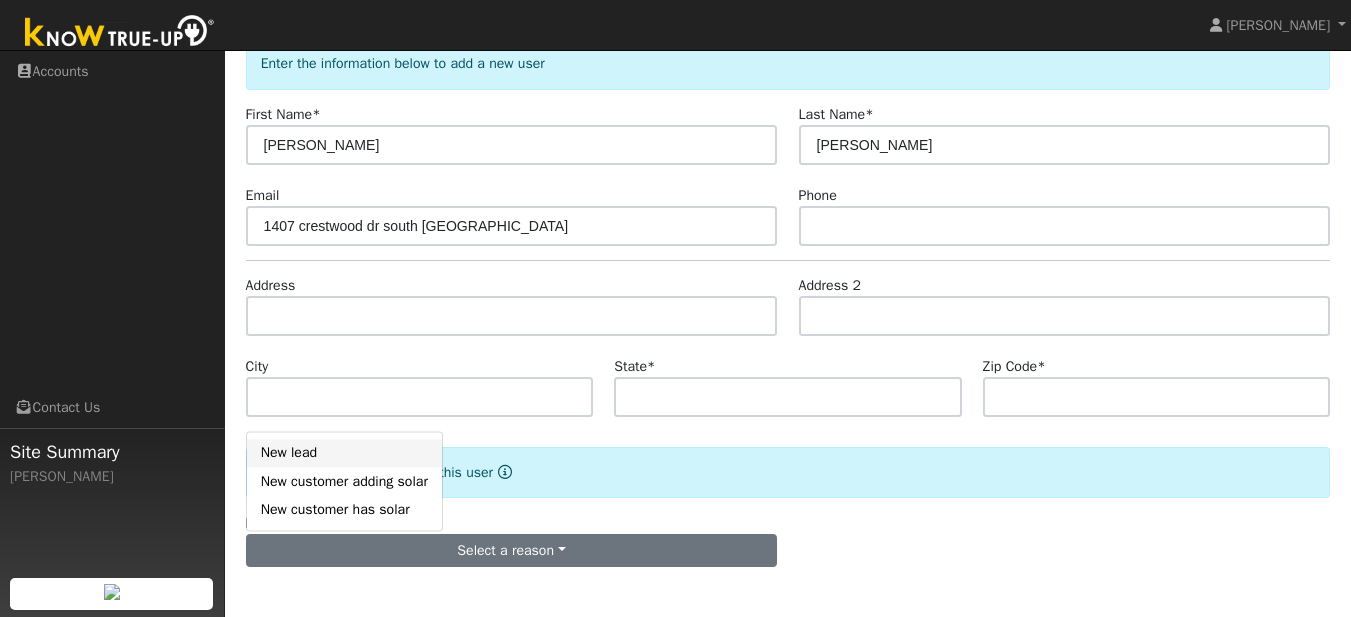 click on "New lead" at bounding box center (344, 453) 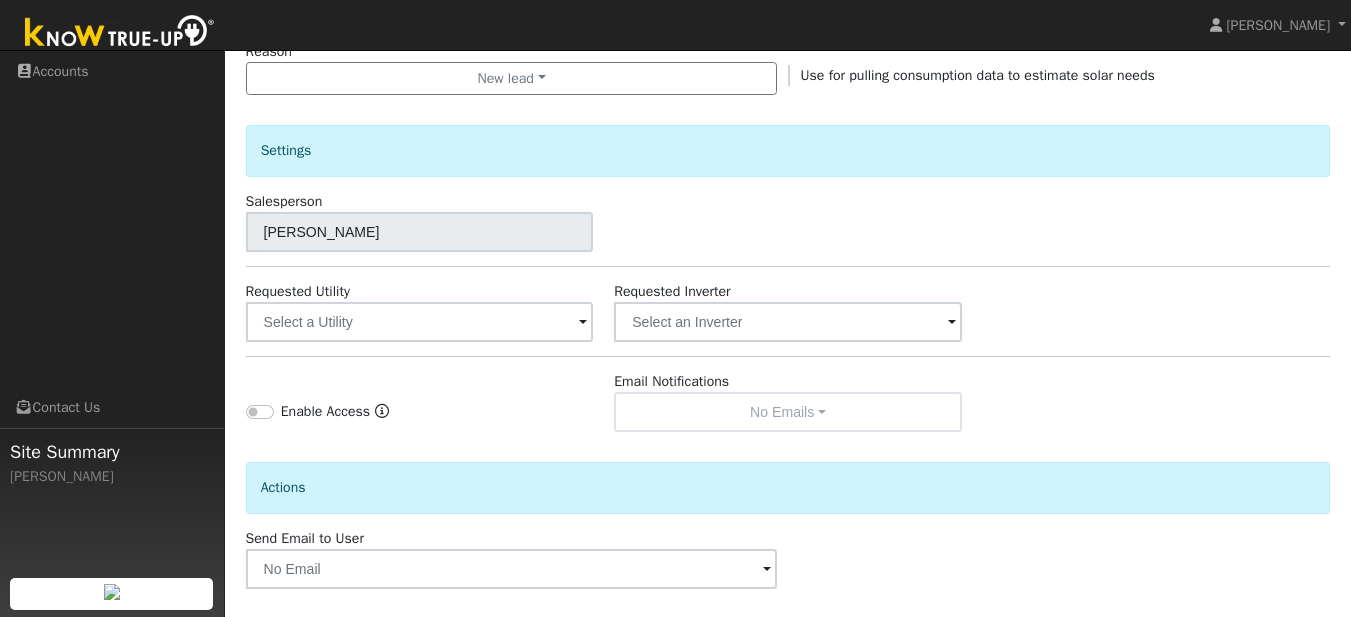 scroll, scrollTop: 640, scrollLeft: 0, axis: vertical 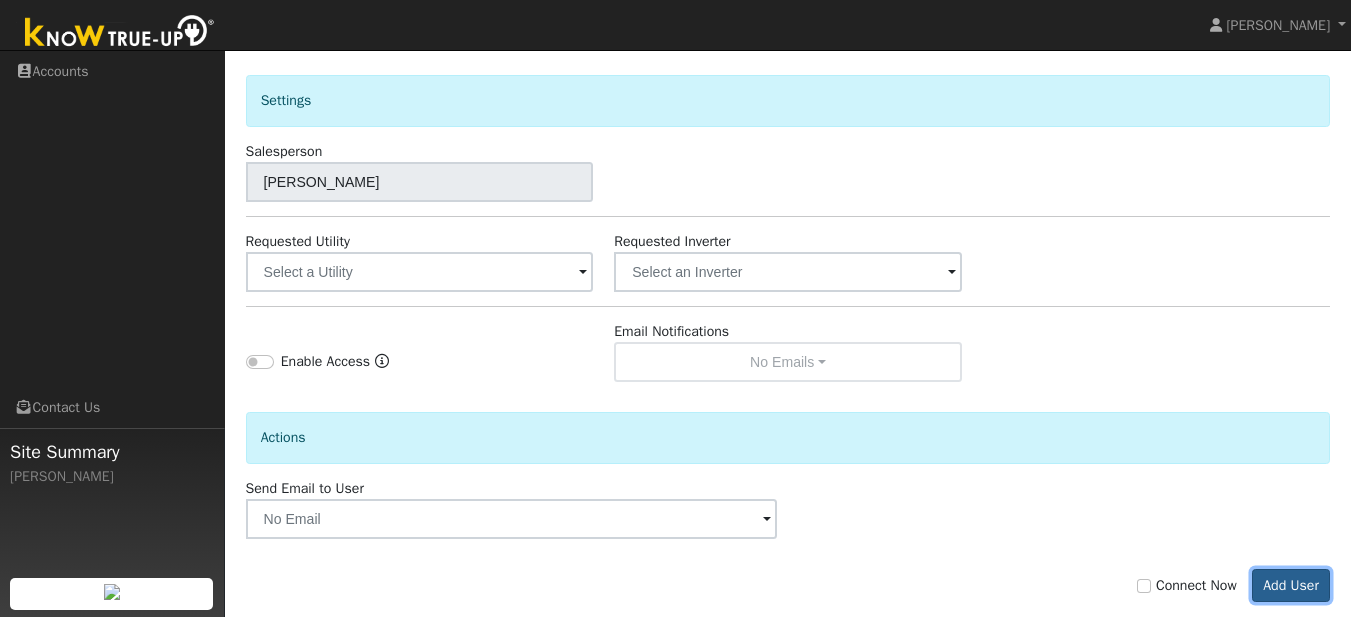click on "Add User" at bounding box center (1291, 586) 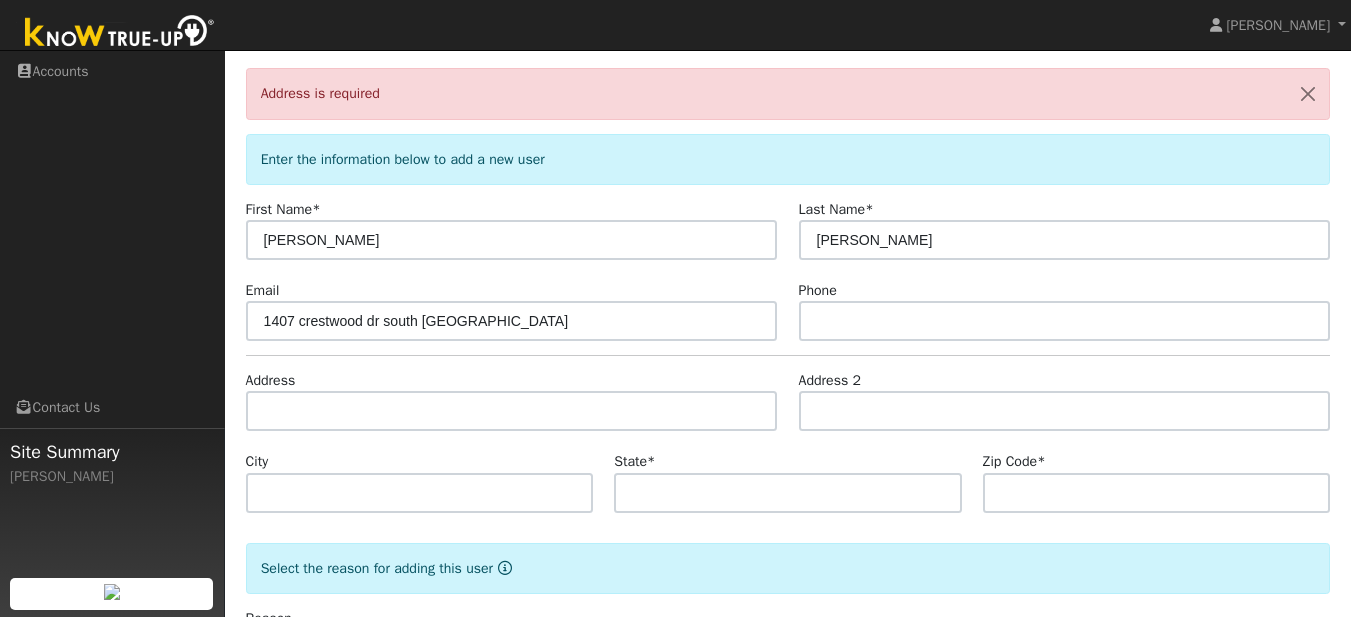 scroll, scrollTop: 0, scrollLeft: 0, axis: both 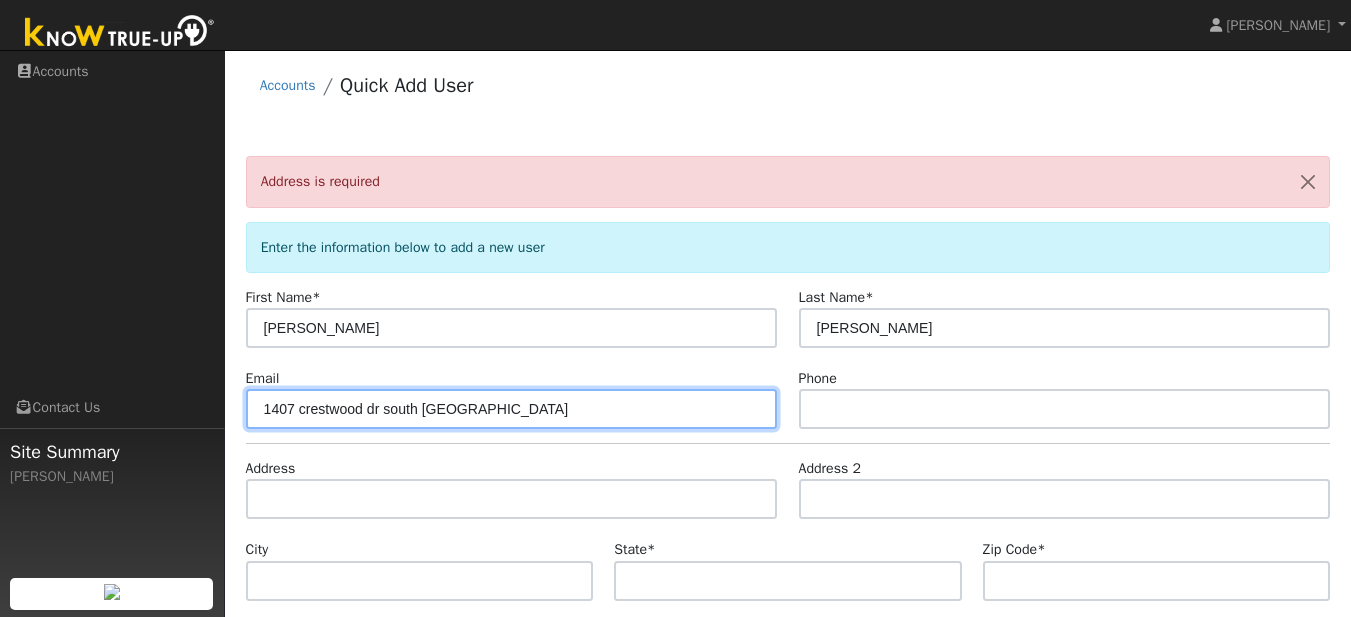 drag, startPoint x: 386, startPoint y: 402, endPoint x: 525, endPoint y: 403, distance: 139.0036 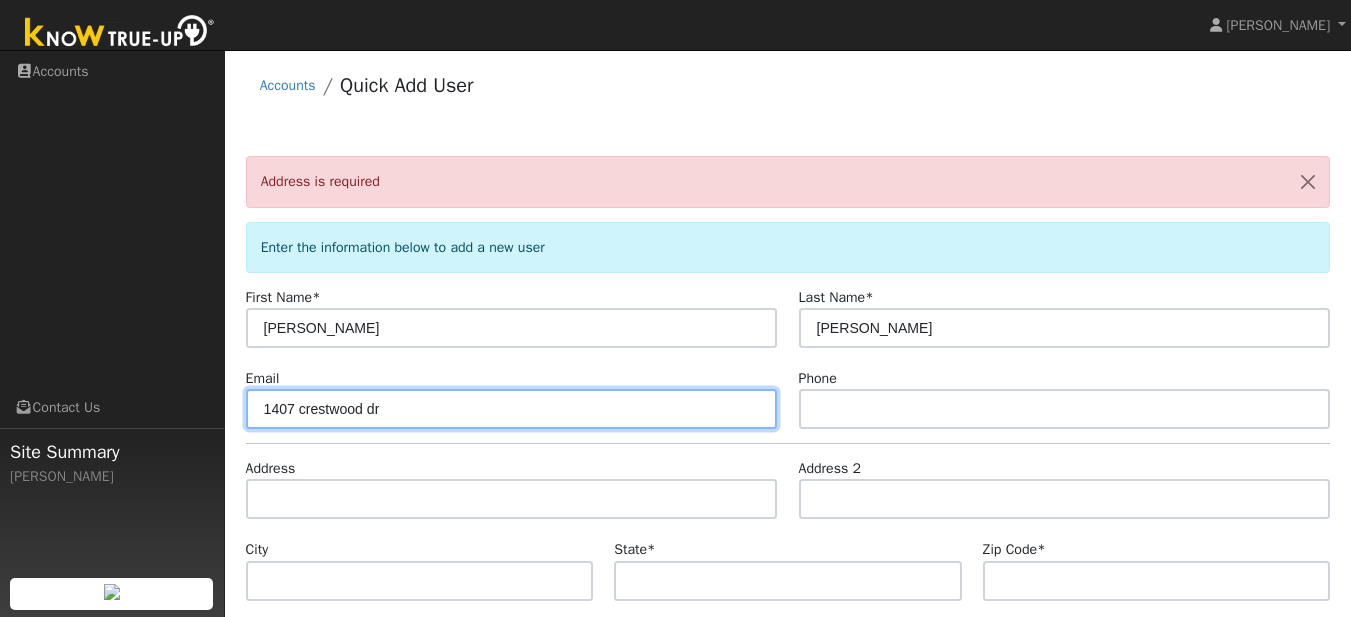 type on "1407 crestwood dr" 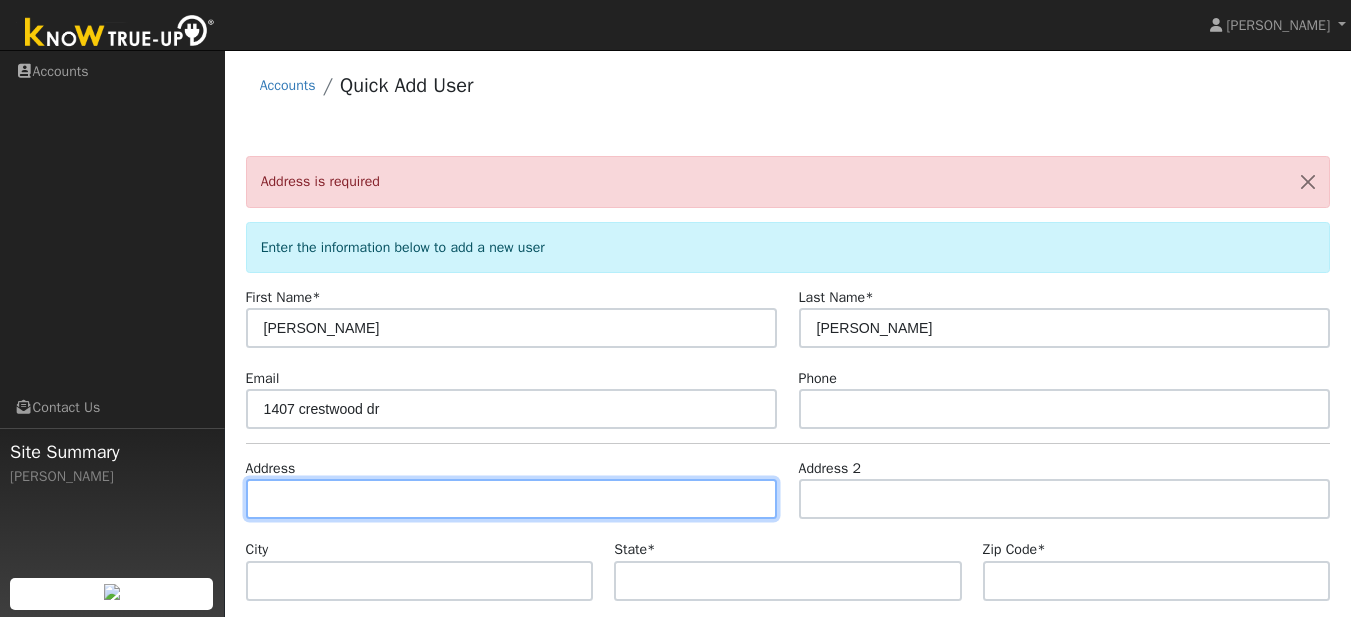 click at bounding box center (512, 499) 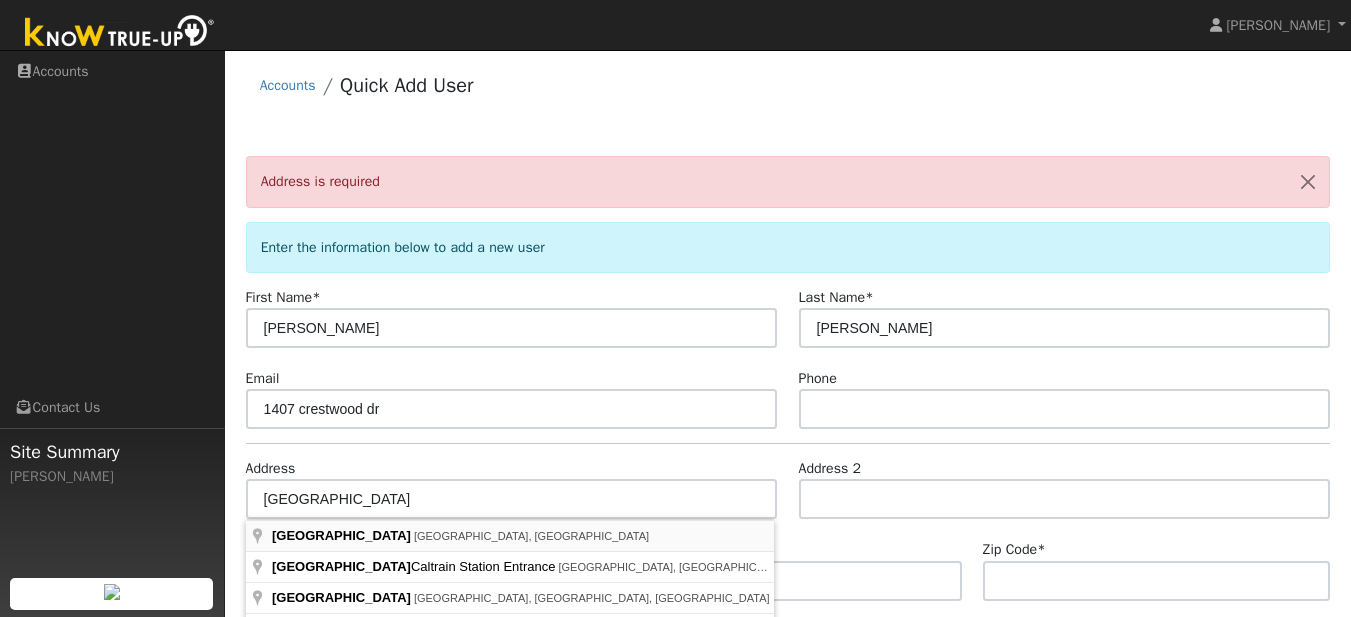 type on "South San Francisco, CA, USA" 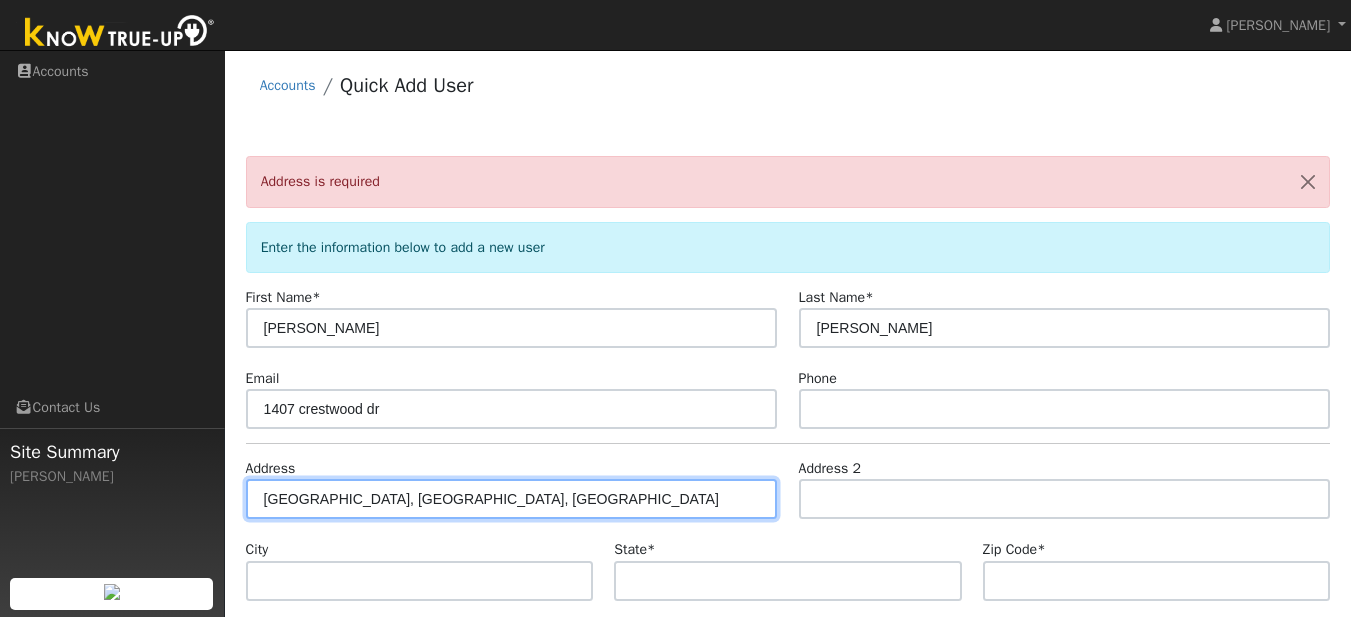 type 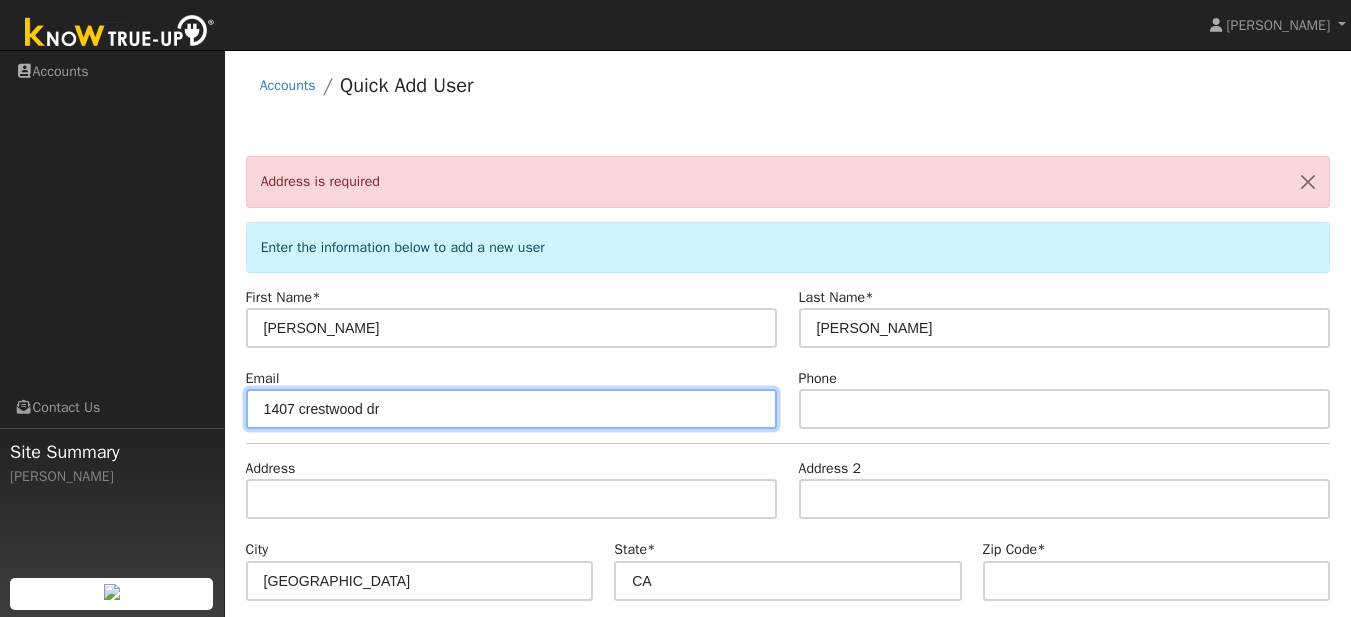 drag, startPoint x: 407, startPoint y: 409, endPoint x: 277, endPoint y: 418, distance: 130.31117 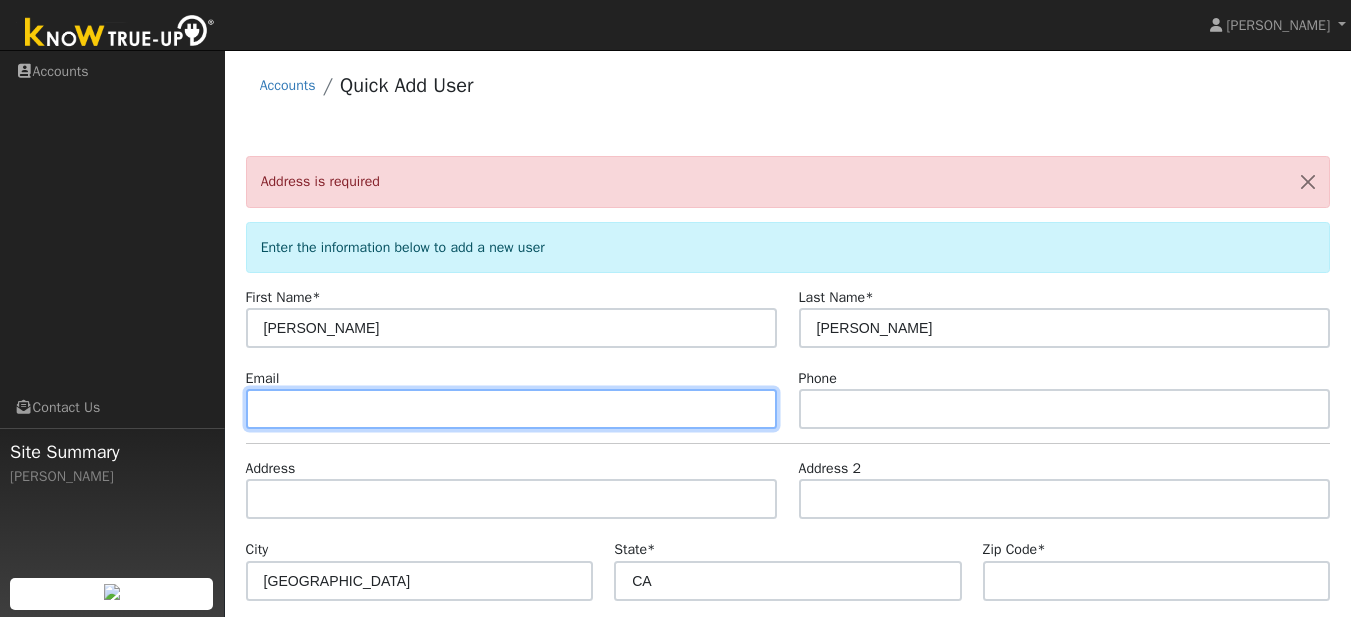 type 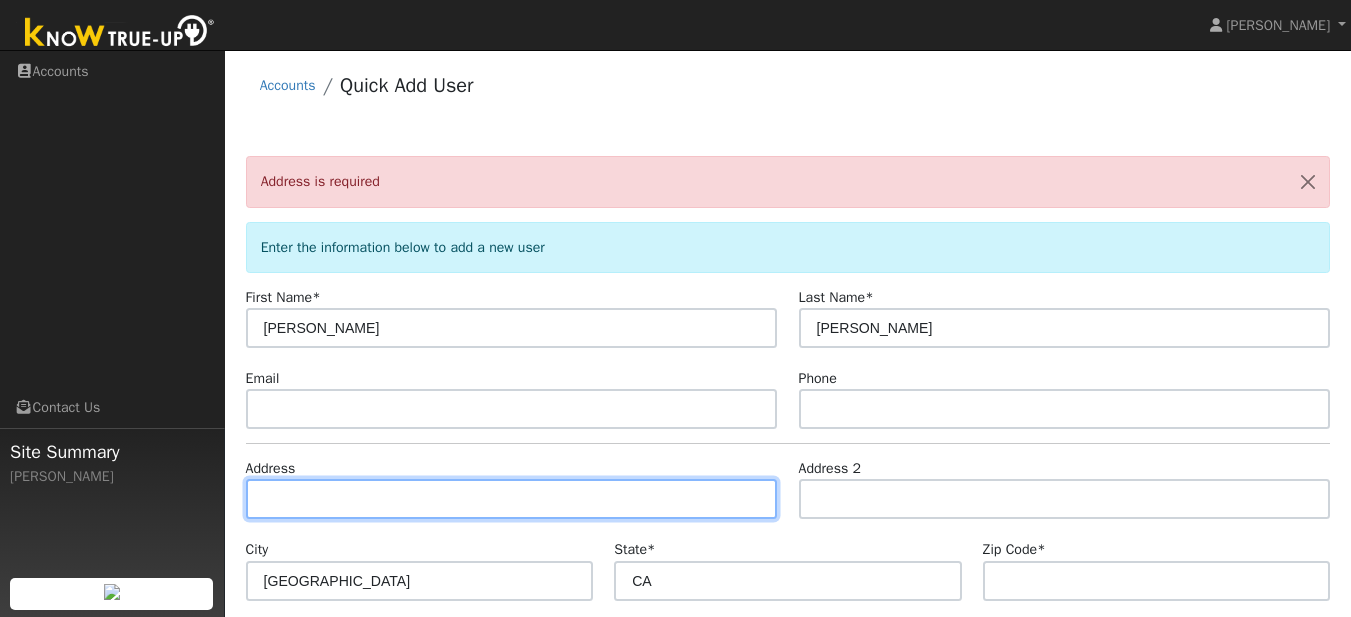 click at bounding box center (512, 499) 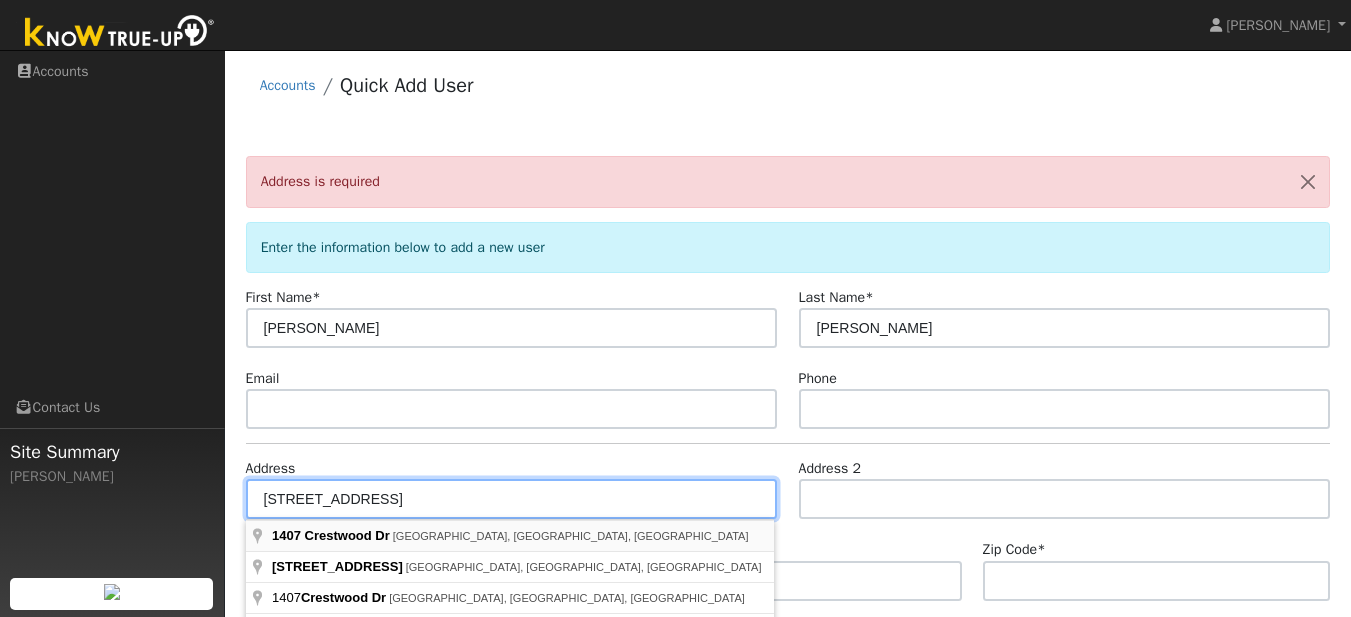 type on "1407 Crestwood Drive" 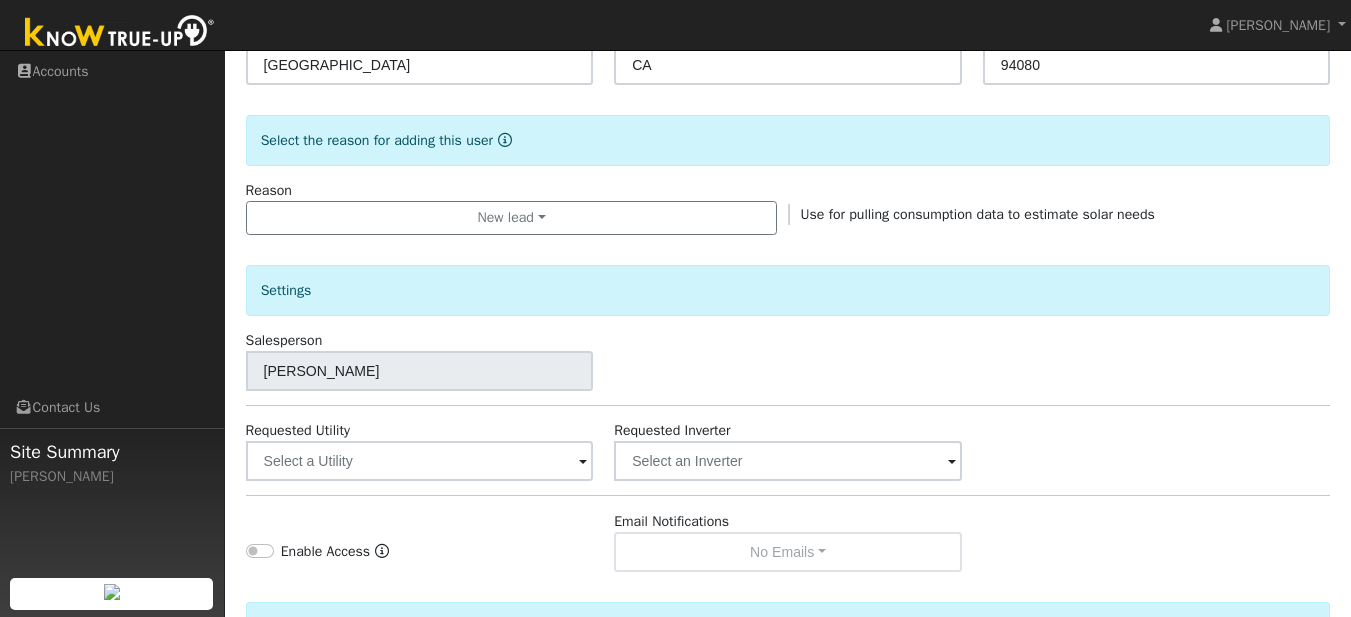 scroll, scrollTop: 741, scrollLeft: 0, axis: vertical 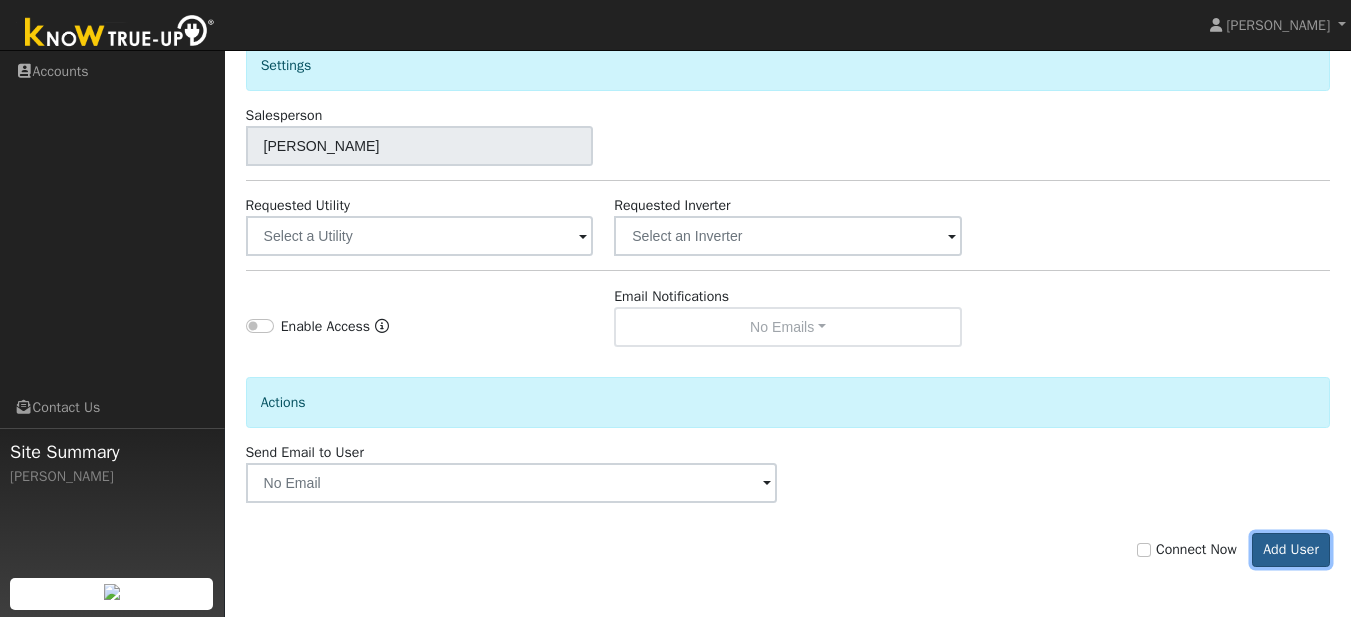 click on "Add User" at bounding box center [1291, 550] 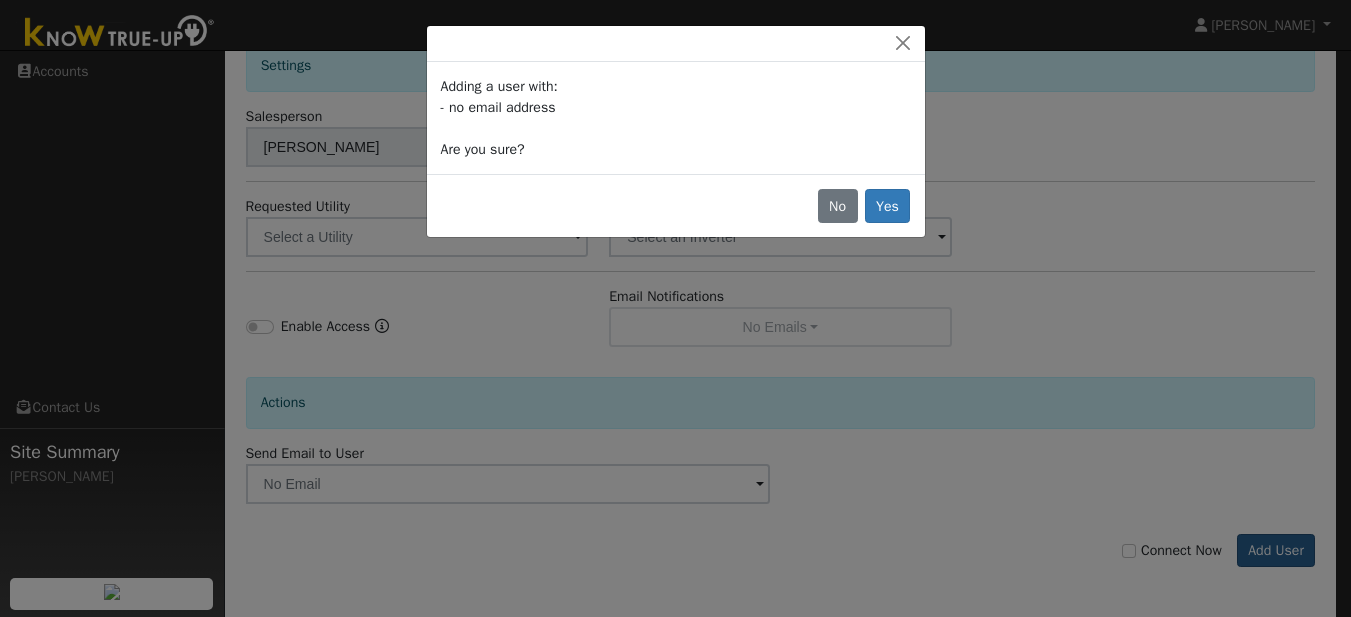 scroll, scrollTop: 675, scrollLeft: 0, axis: vertical 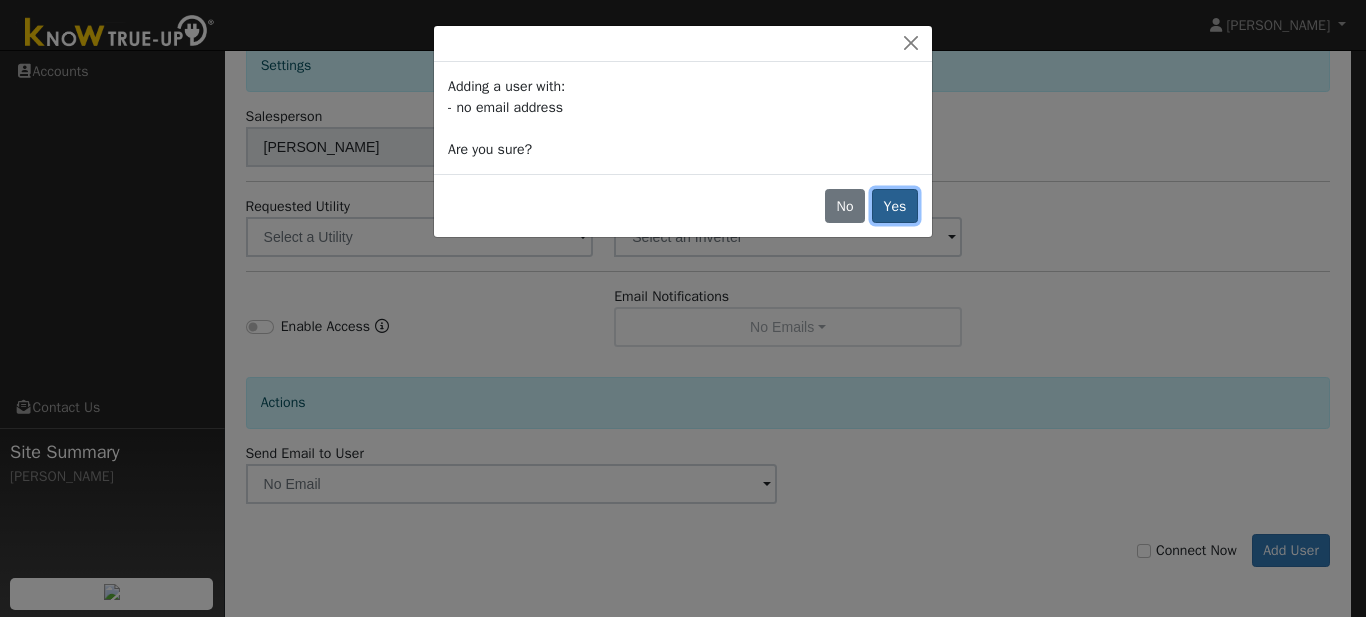 click on "Yes" at bounding box center [895, 206] 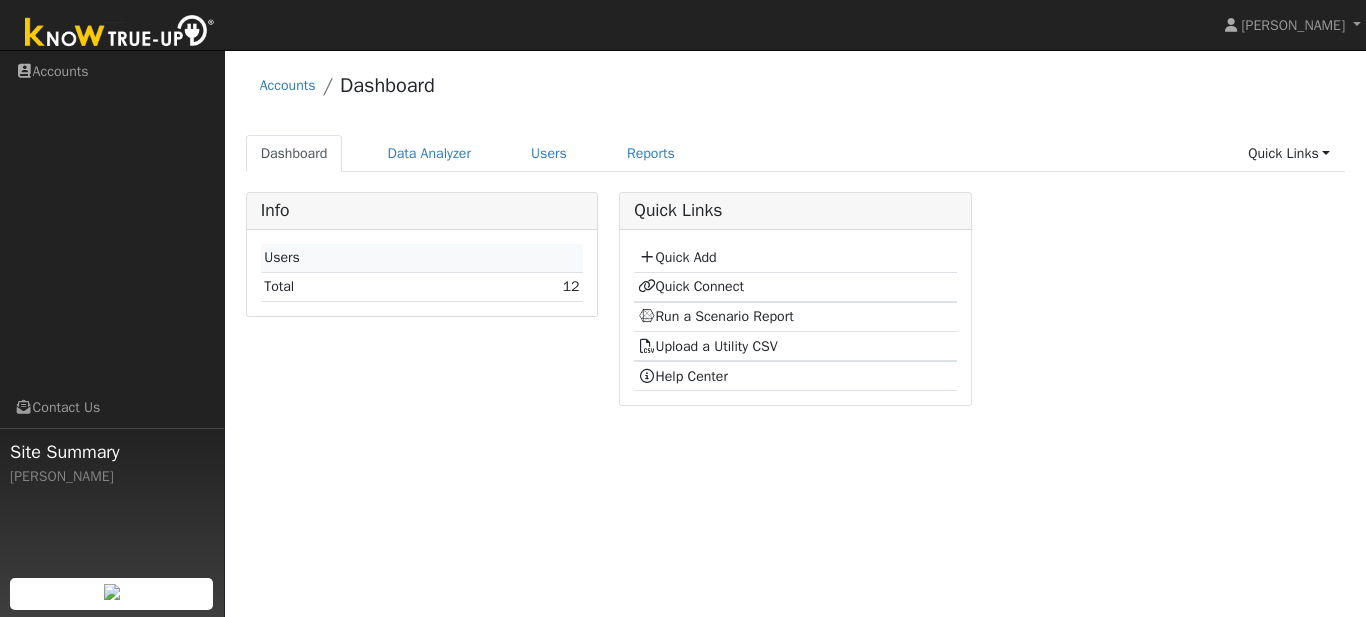 scroll, scrollTop: 0, scrollLeft: 0, axis: both 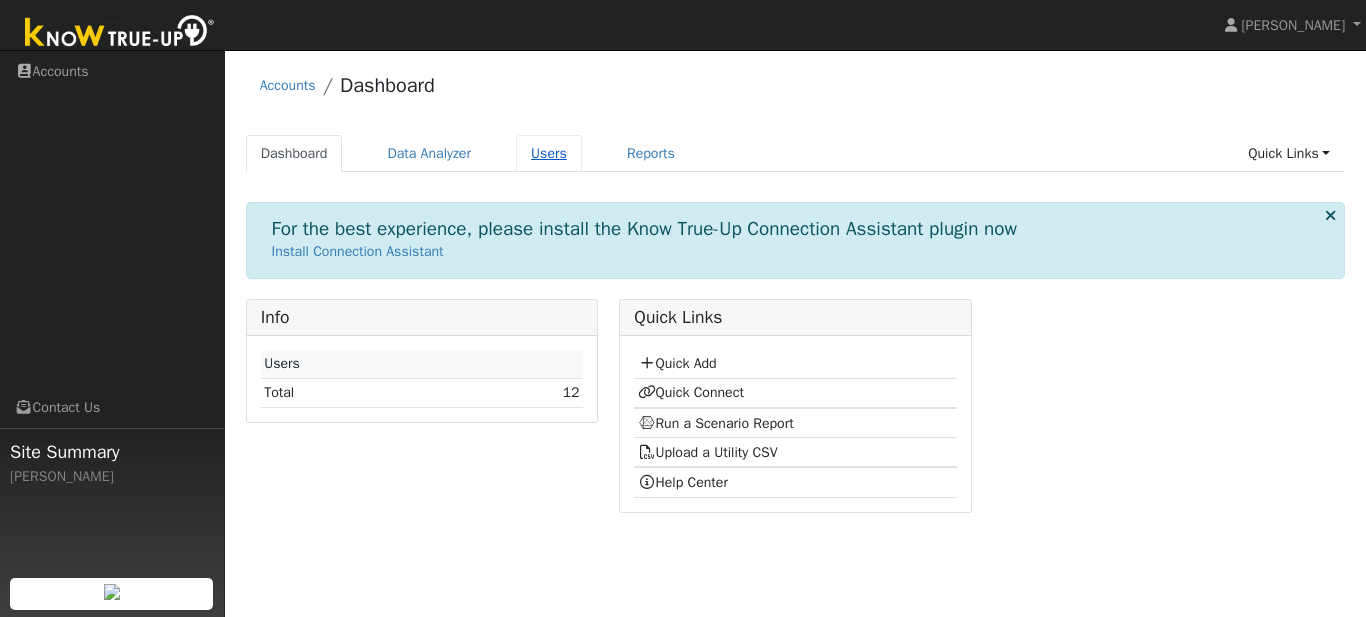 click on "Users" at bounding box center [549, 153] 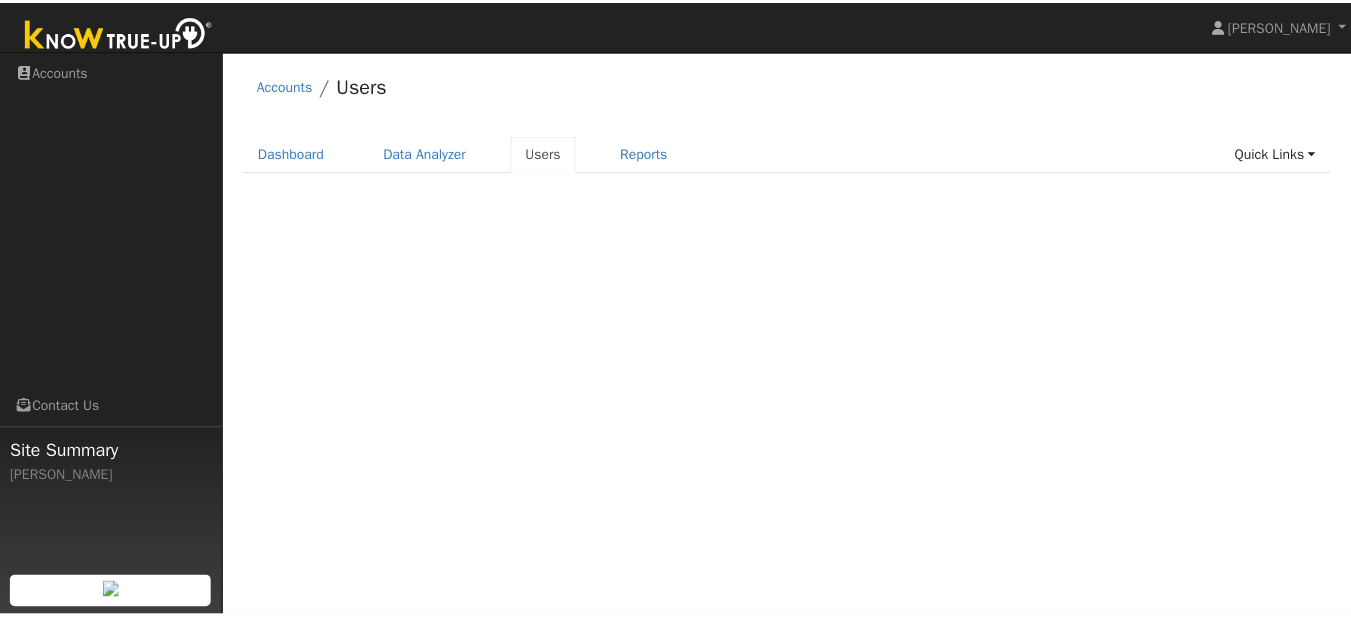 scroll, scrollTop: 0, scrollLeft: 0, axis: both 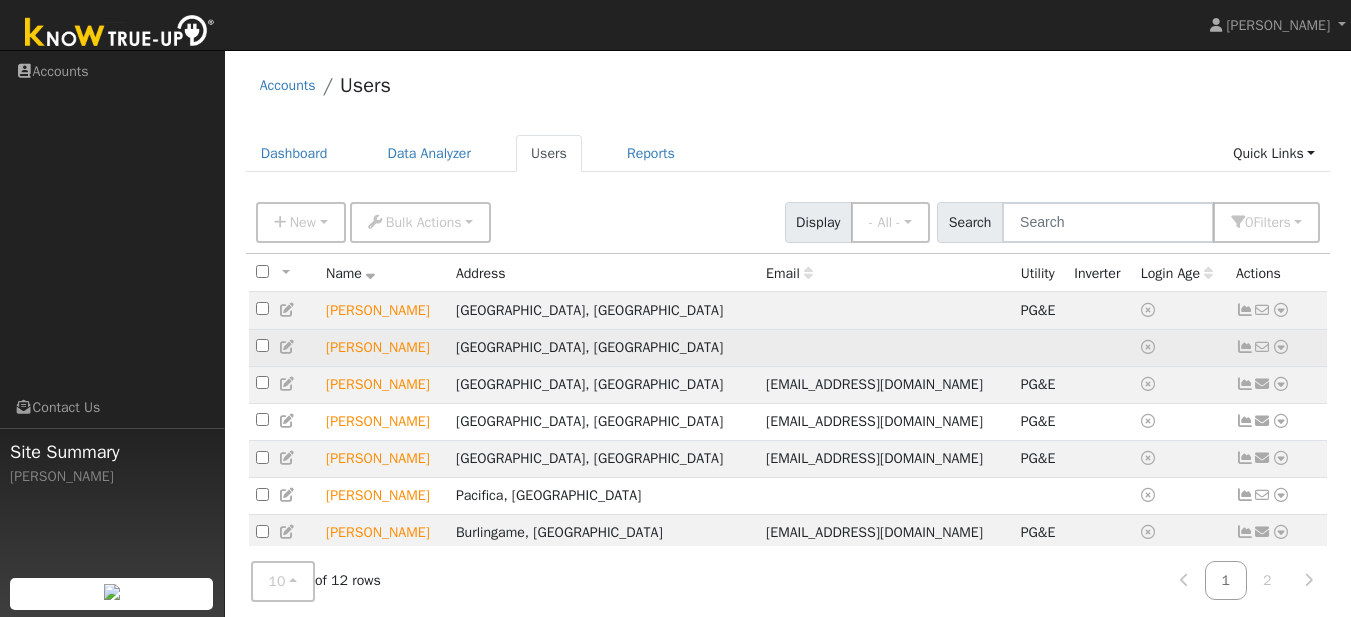 click at bounding box center [1281, 347] 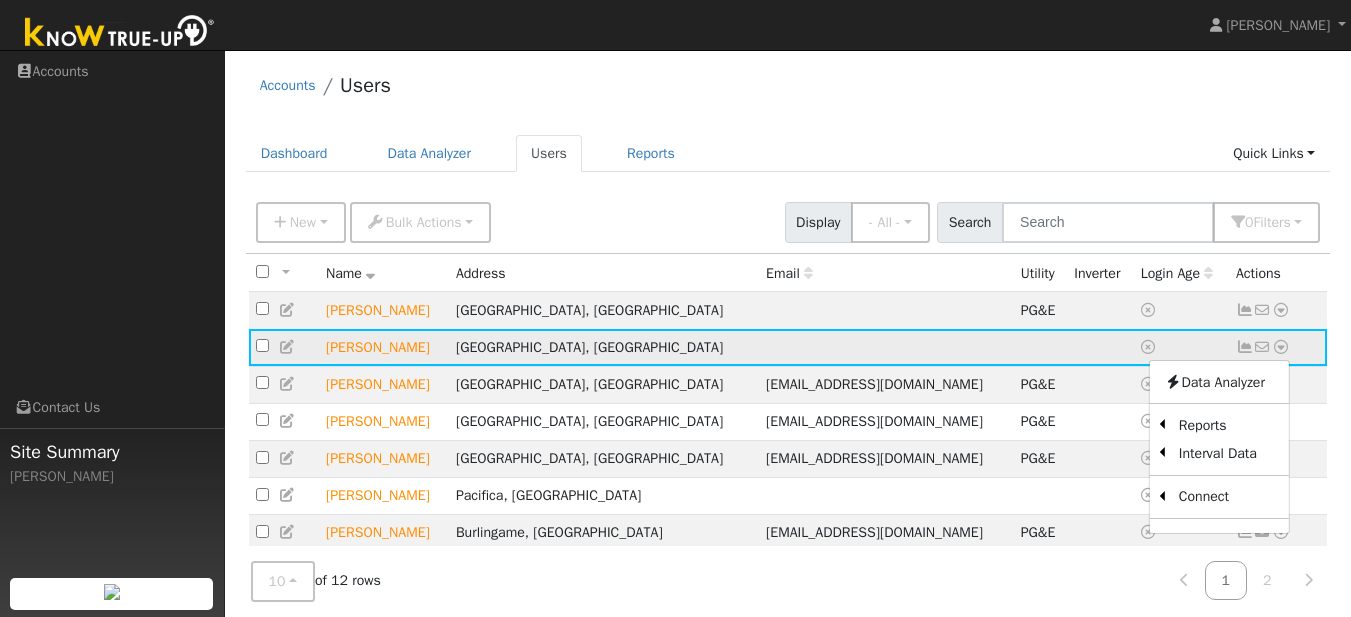 click at bounding box center [288, 347] 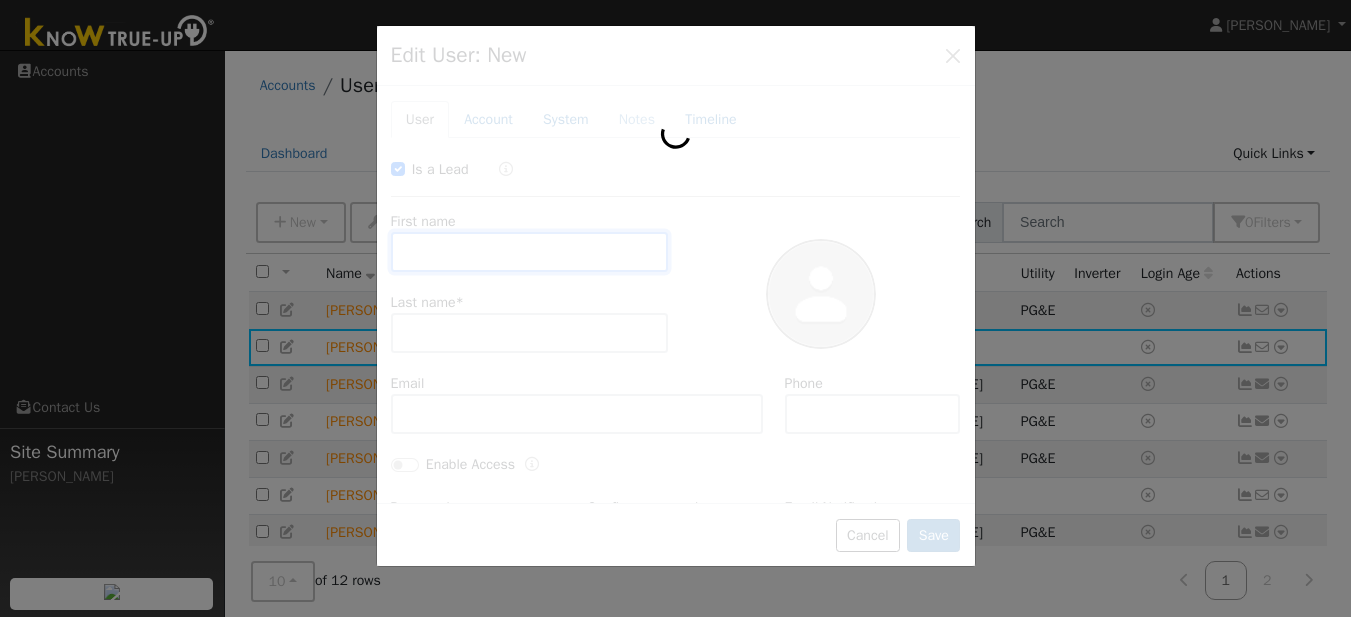 checkbox on "true" 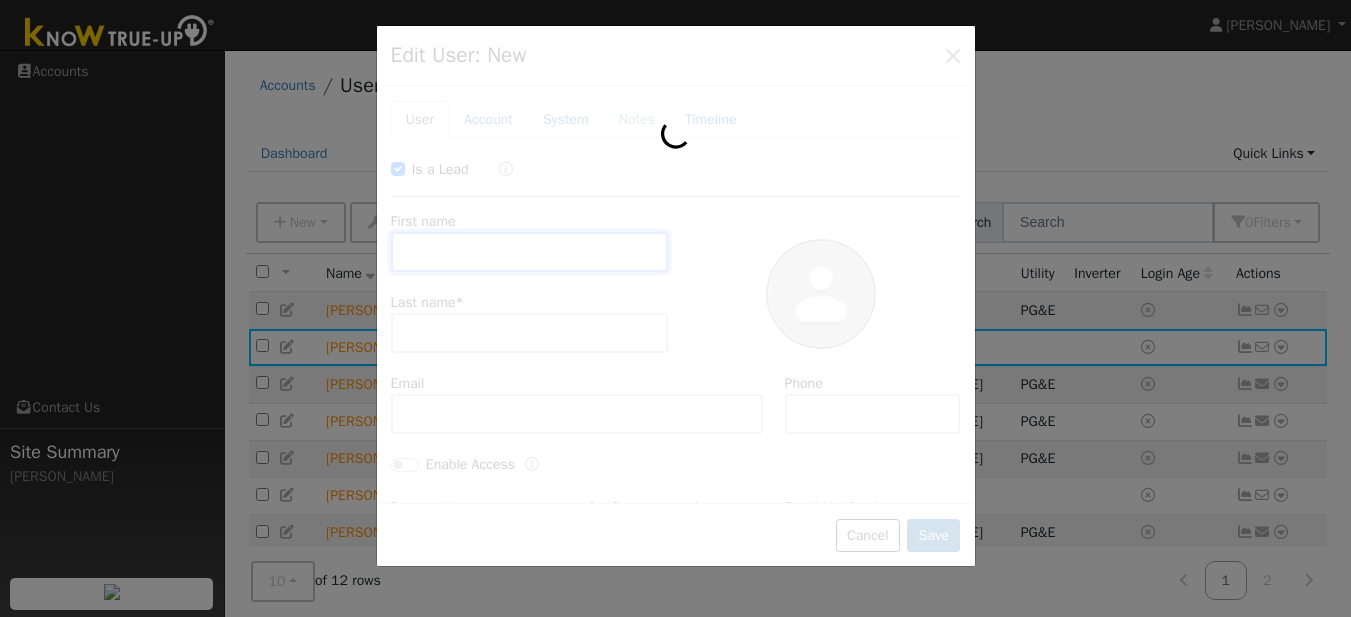type on "[PERSON_NAME]" 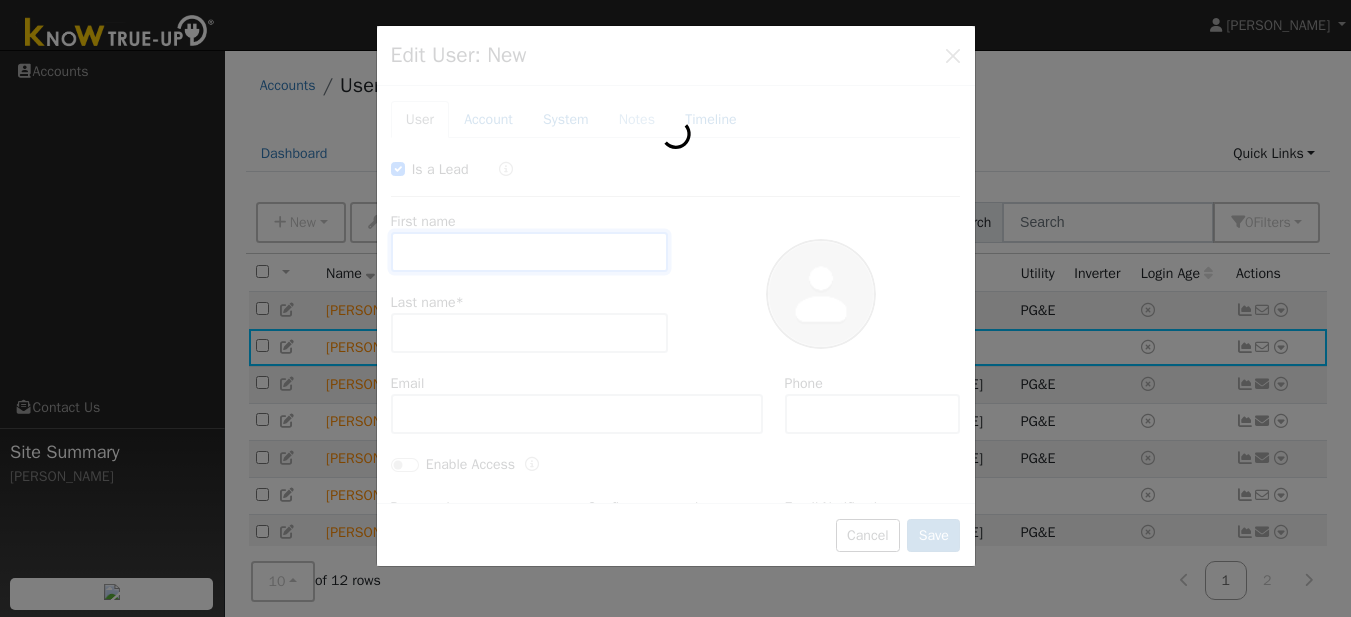 type on "[PERSON_NAME]" 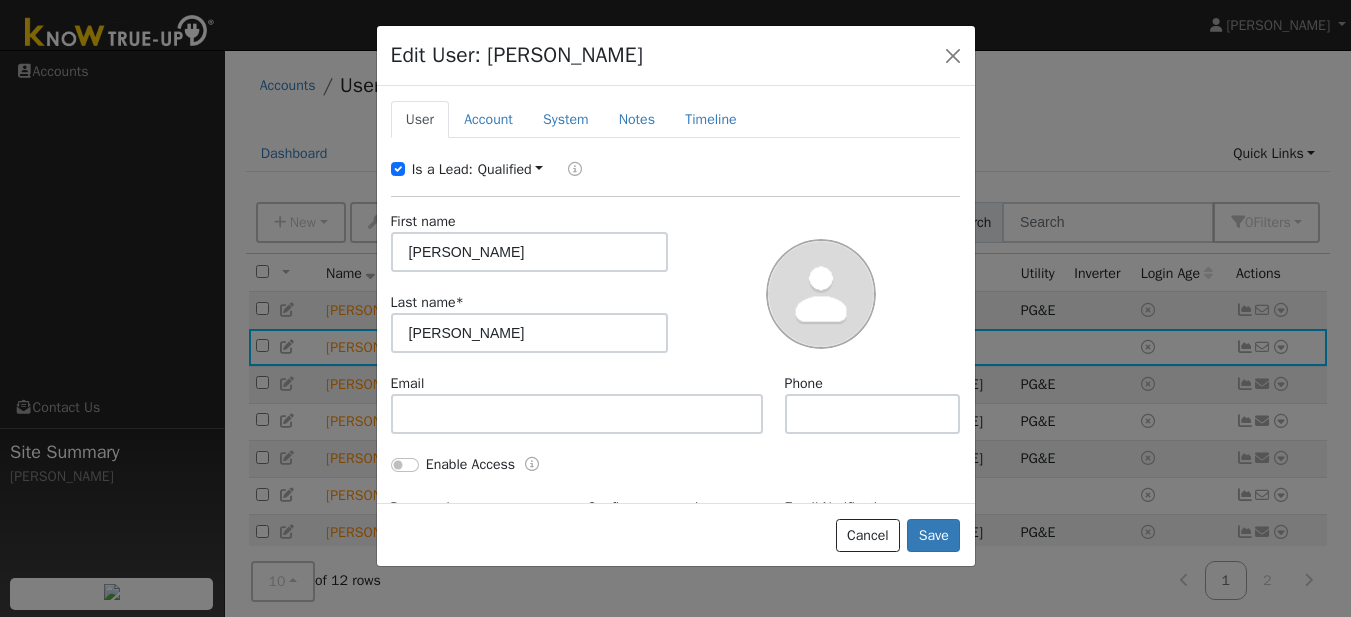 click on "System" at bounding box center (566, 119) 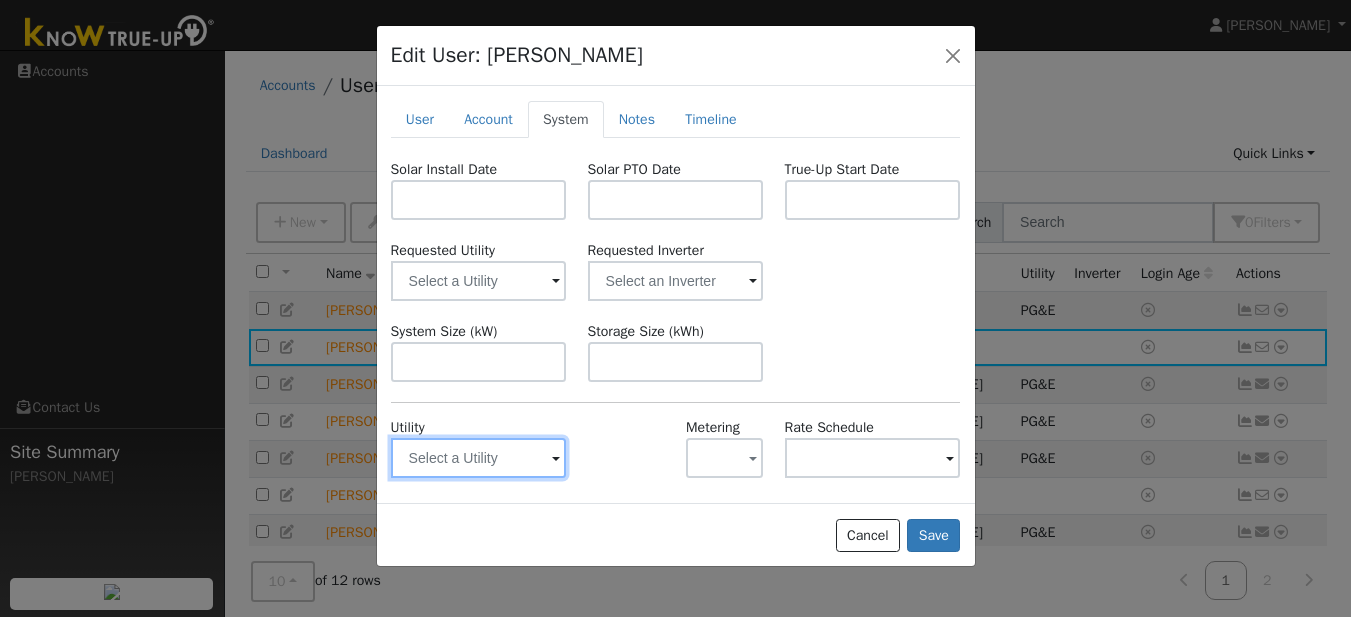 click at bounding box center [479, 458] 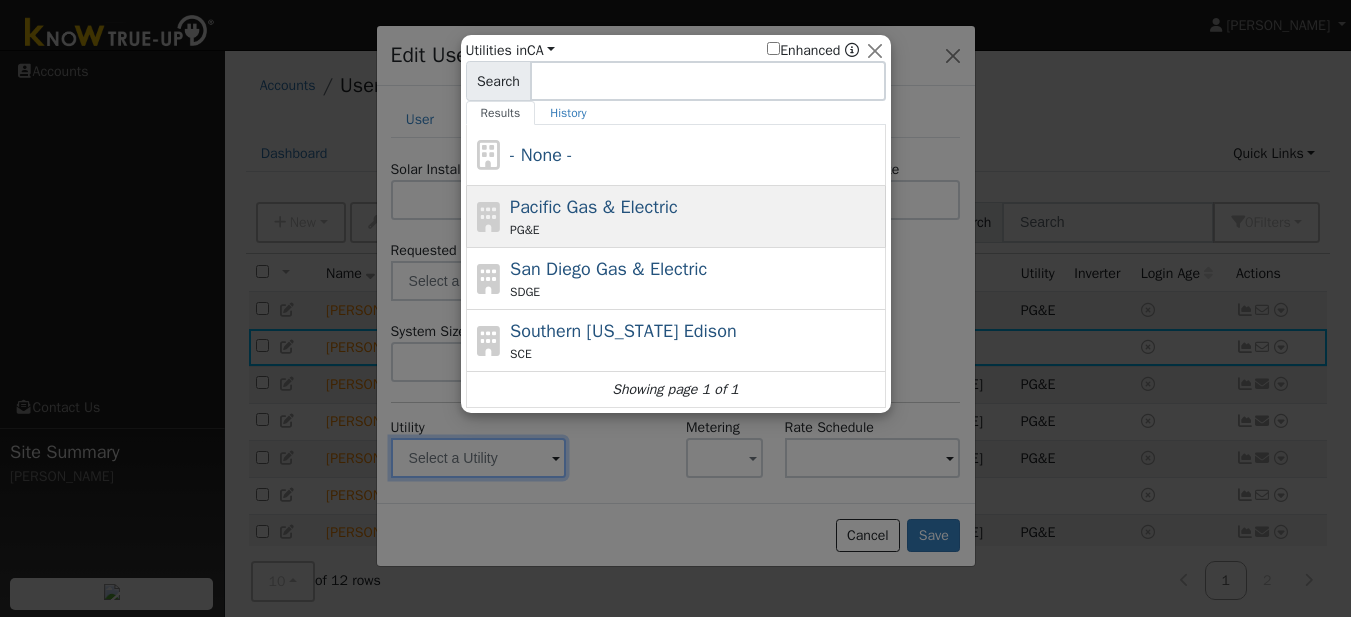 click on "PG&E" at bounding box center (695, 230) 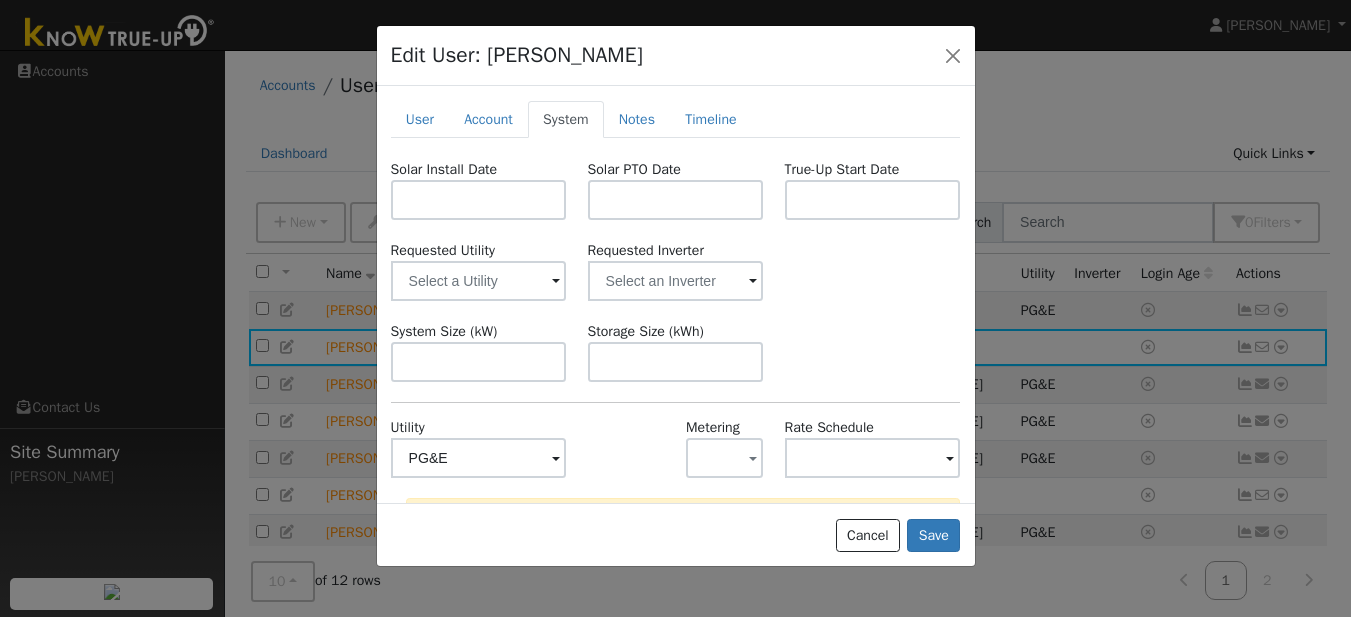 scroll, scrollTop: 175, scrollLeft: 0, axis: vertical 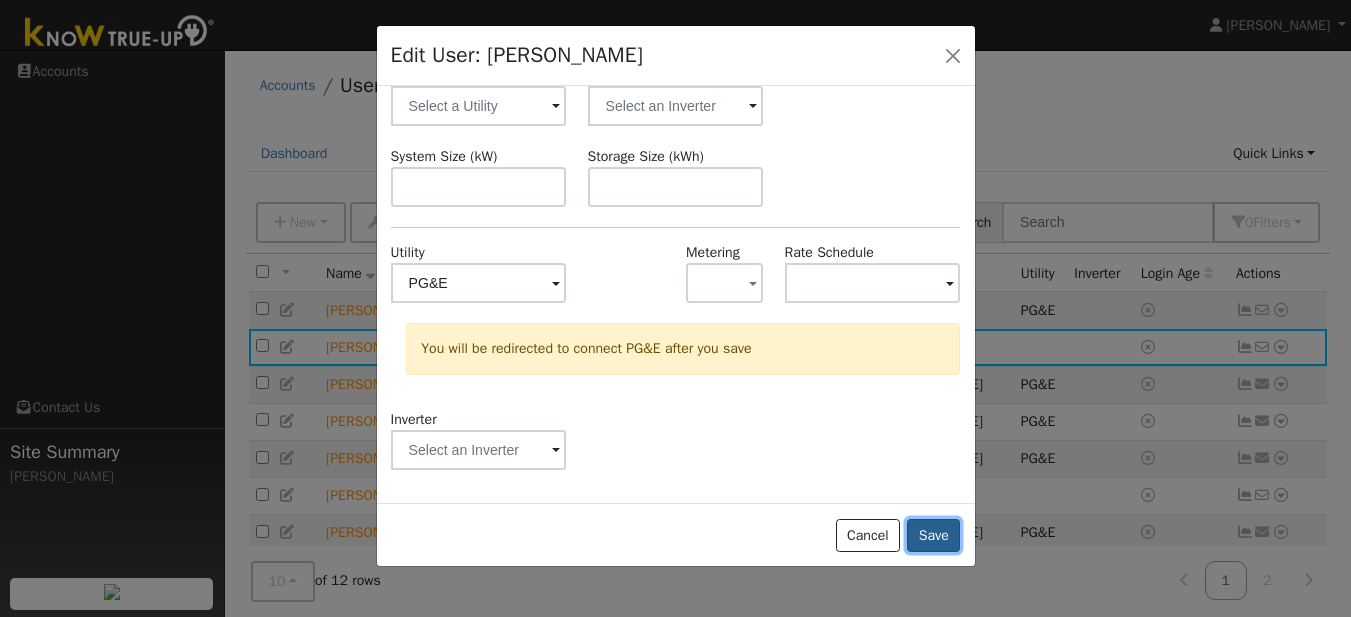 click on "Save" at bounding box center (933, 536) 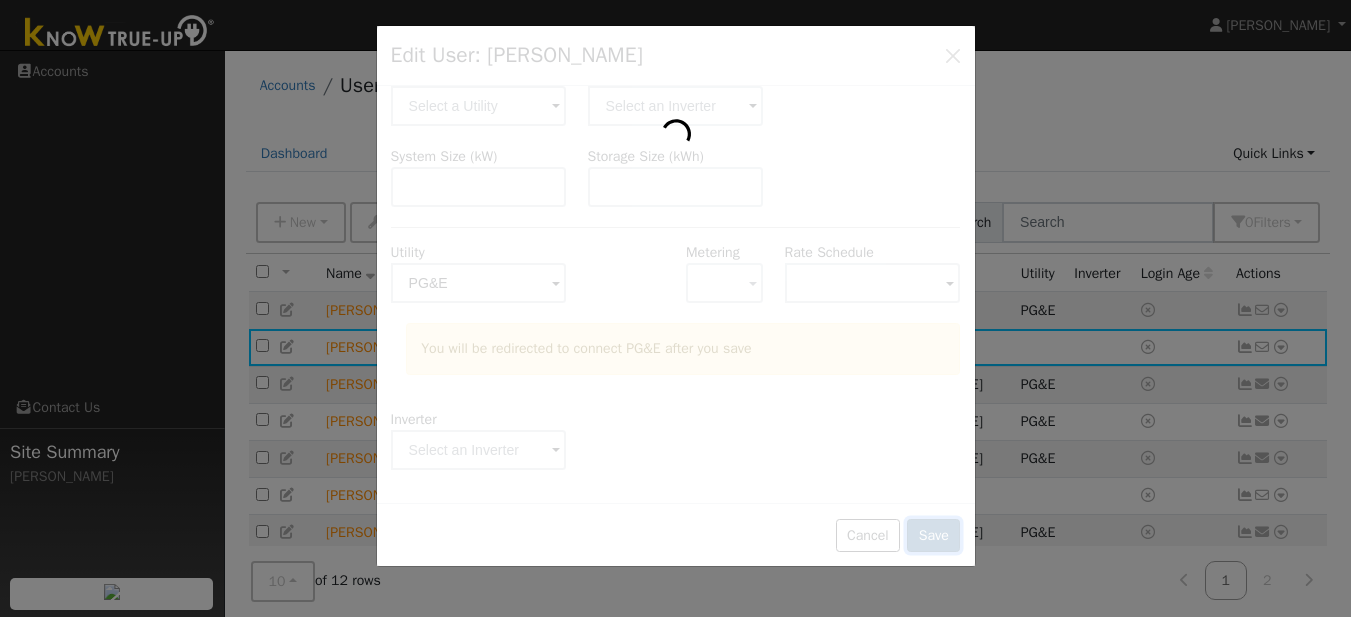 scroll, scrollTop: 0, scrollLeft: 0, axis: both 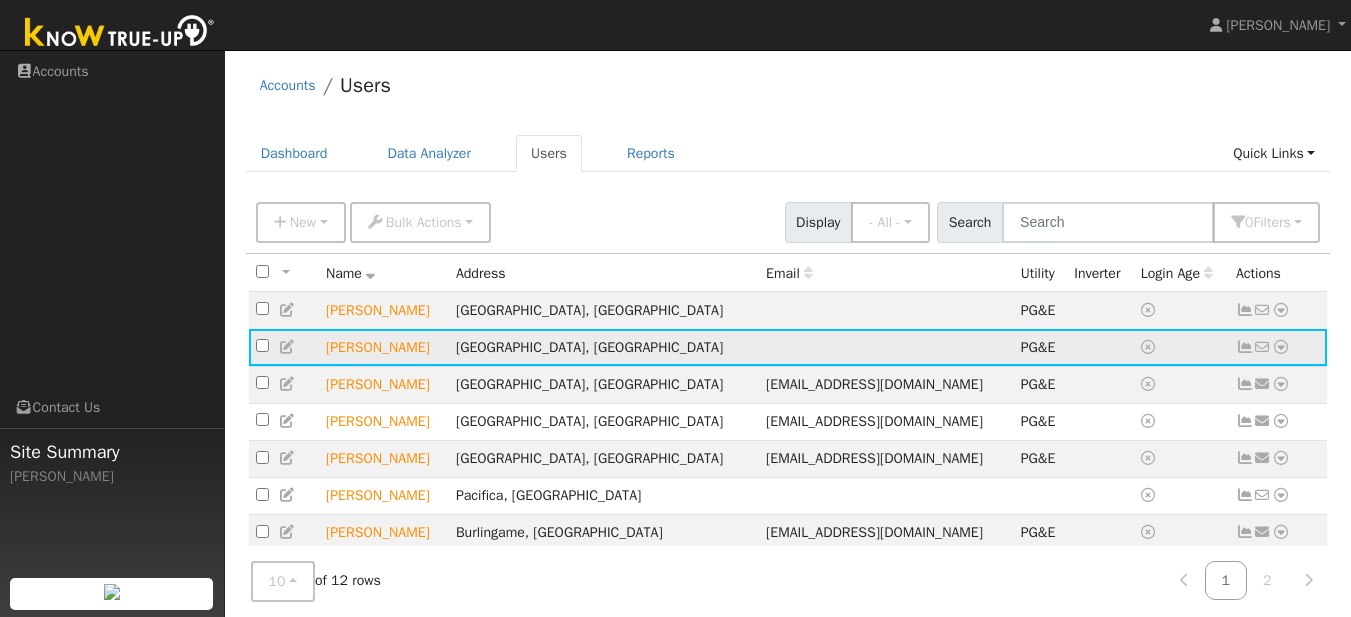 click at bounding box center (1281, 347) 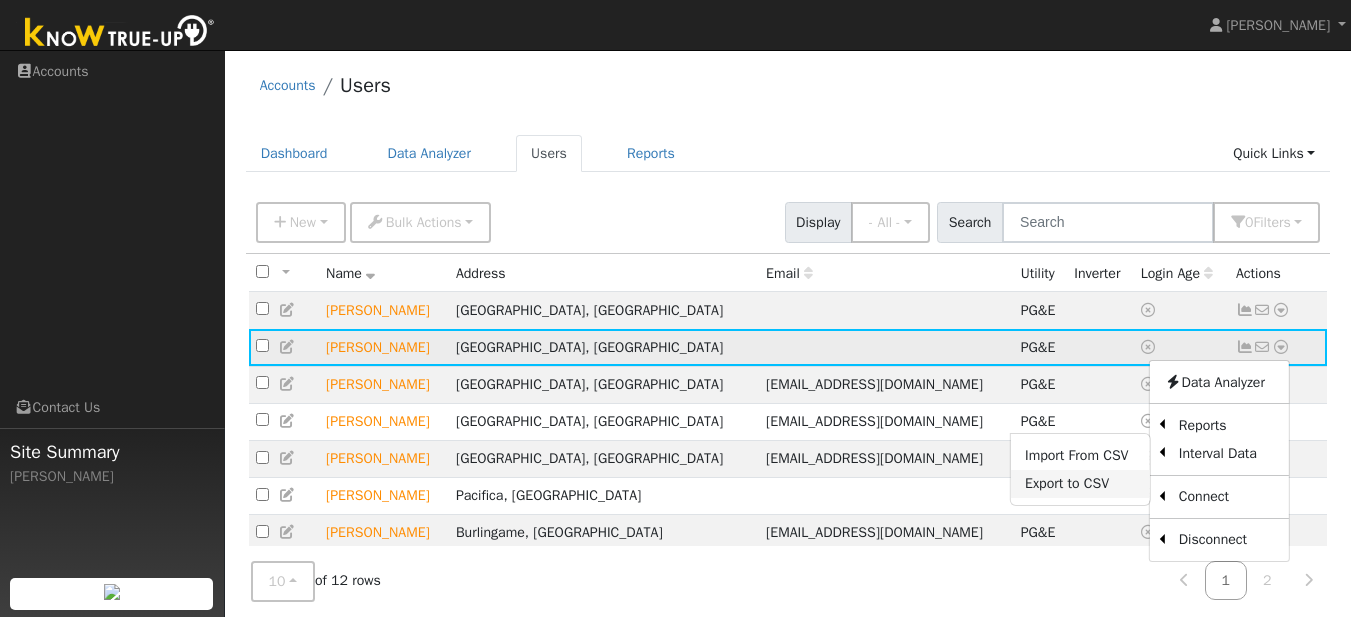 click on "Export to CSV" at bounding box center (1080, 484) 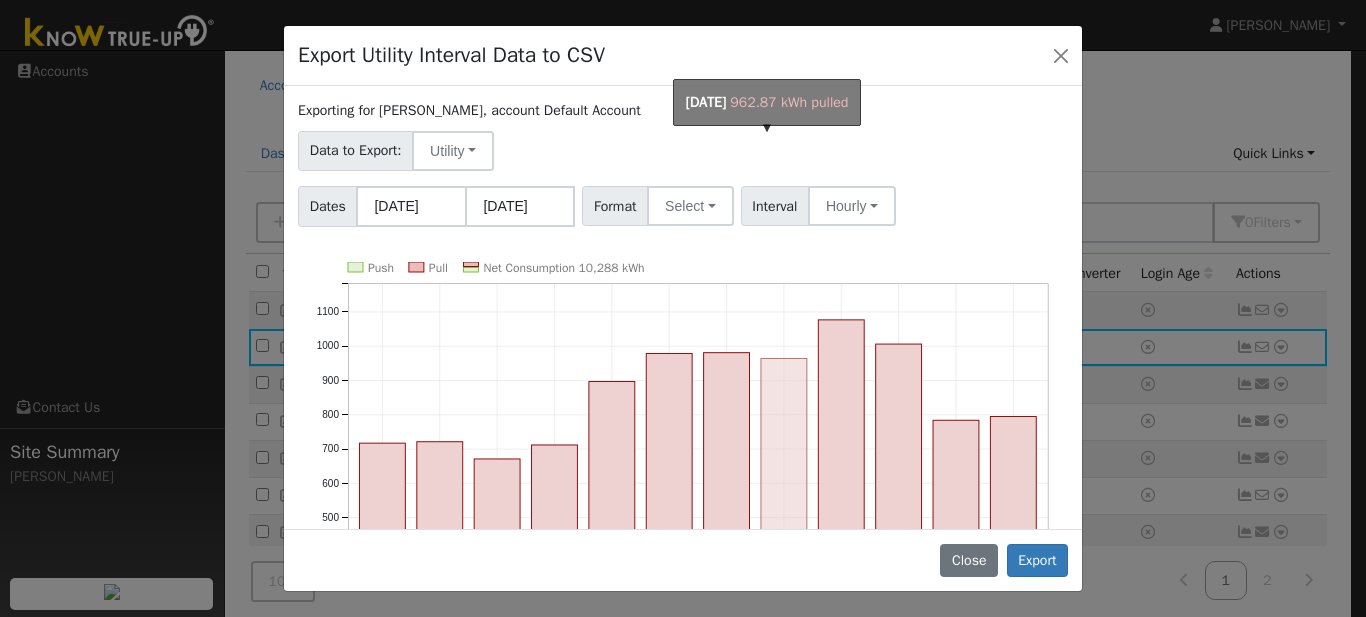 scroll, scrollTop: 0, scrollLeft: 0, axis: both 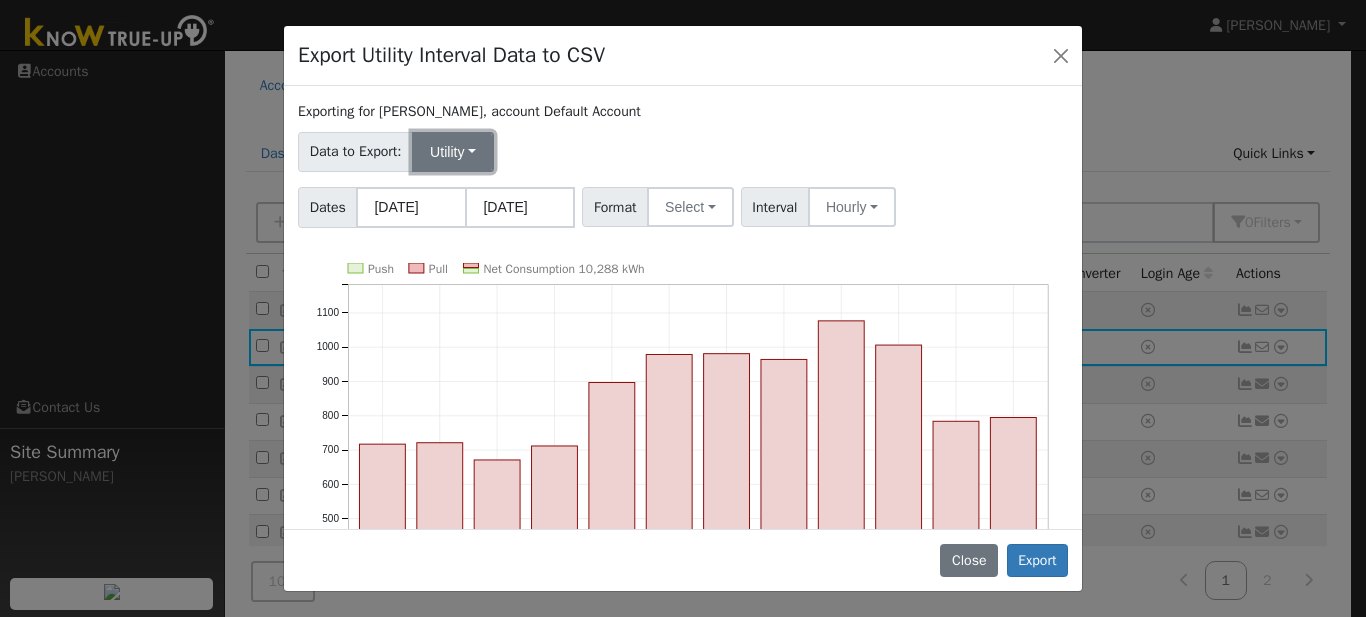 click on "Utility" at bounding box center (453, 152) 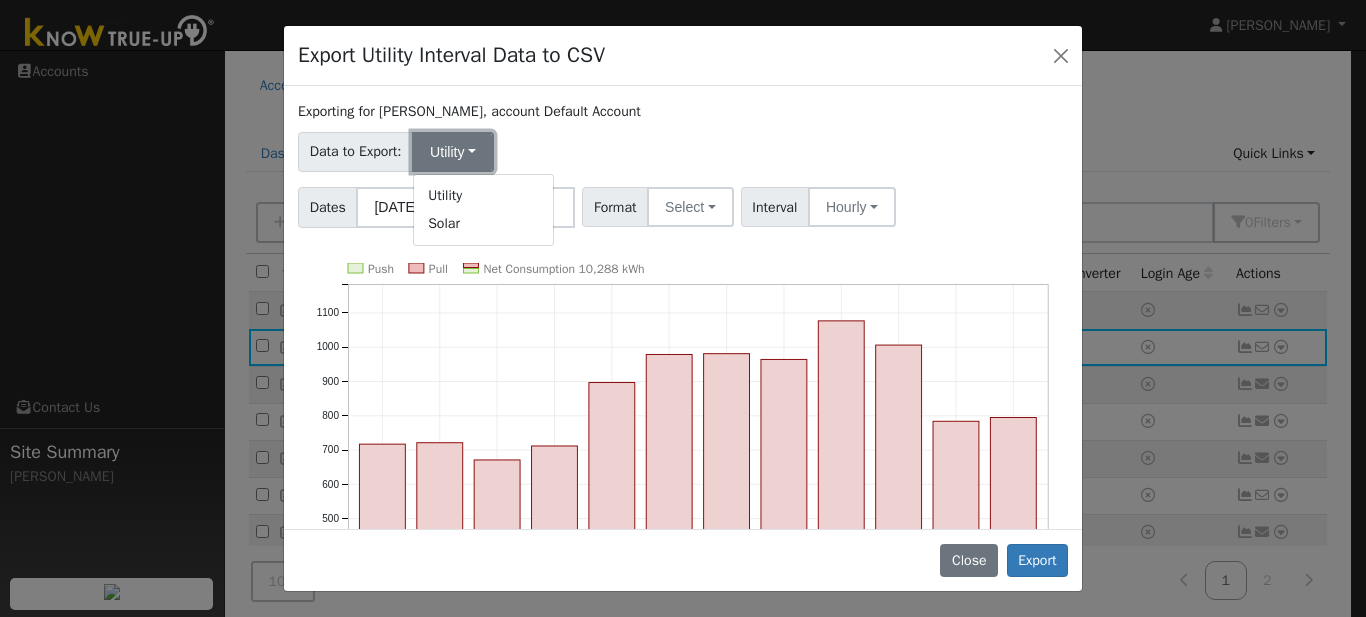 click on "Utility" at bounding box center (453, 152) 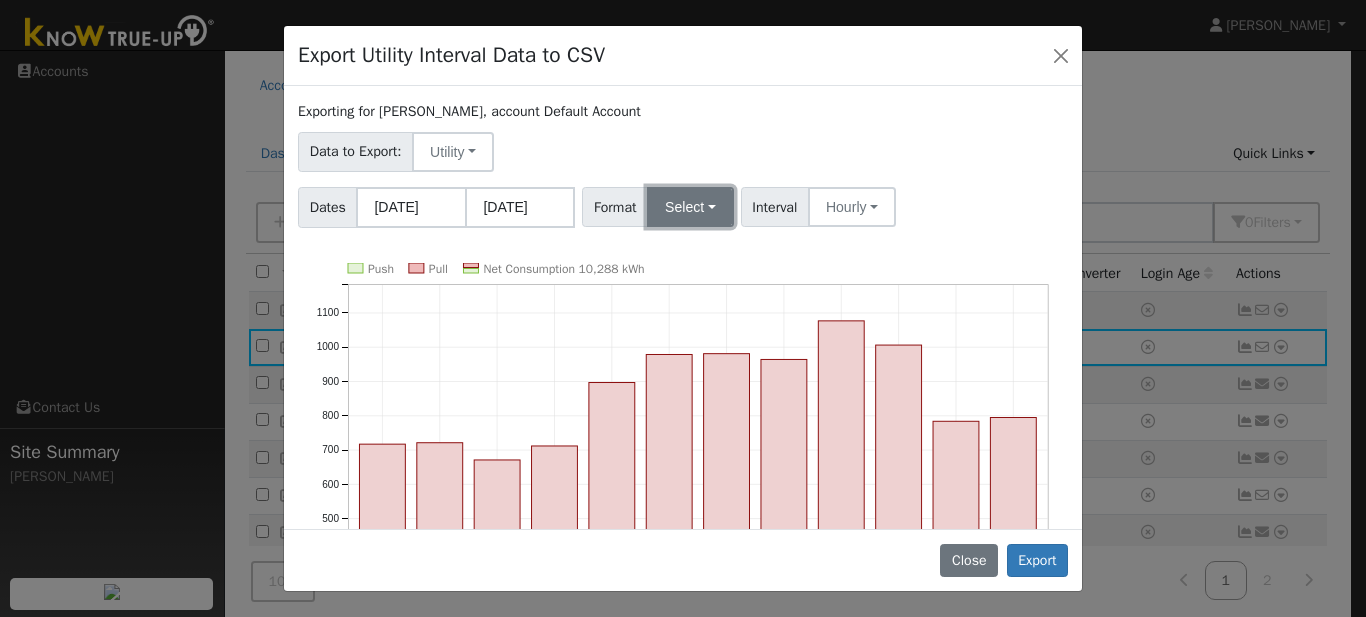 click on "Select" at bounding box center [690, 207] 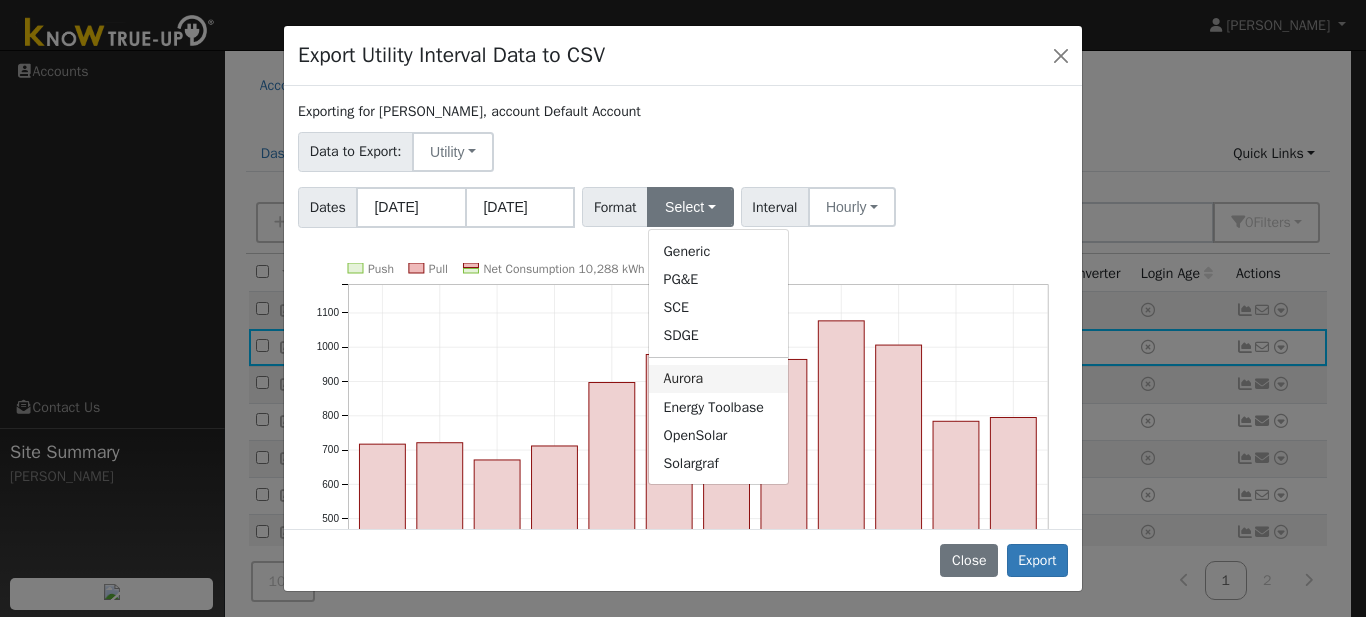 click on "Aurora" at bounding box center [718, 379] 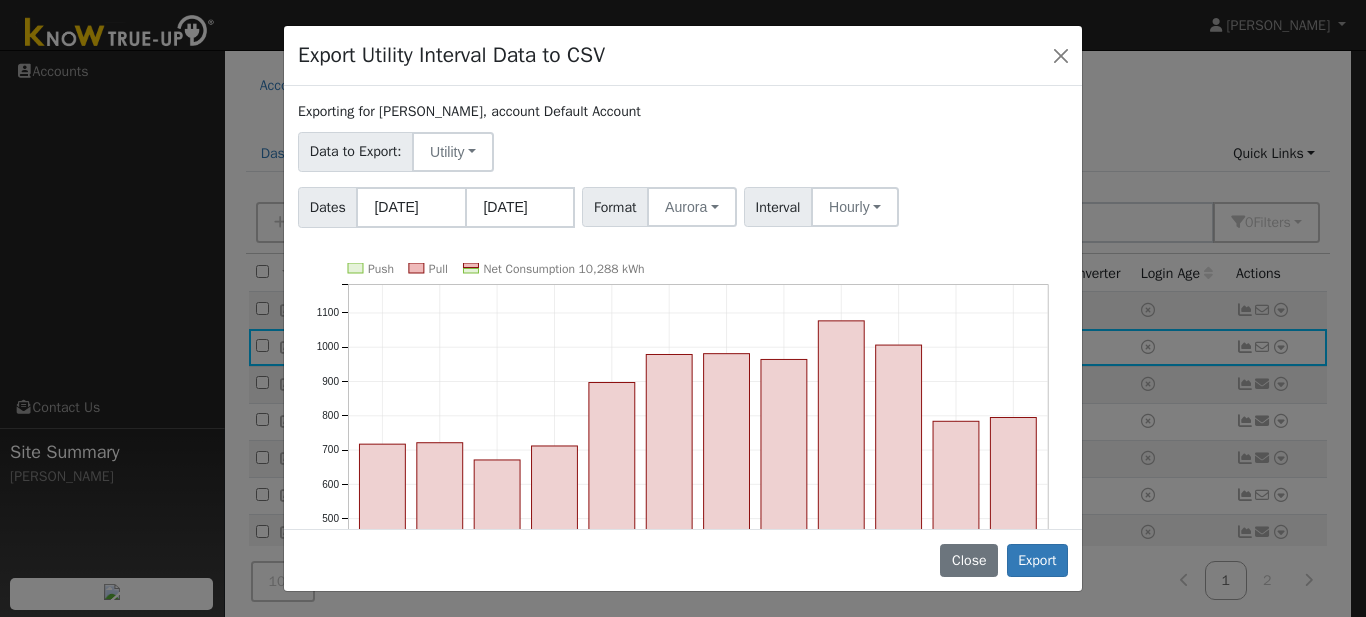 scroll, scrollTop: 221, scrollLeft: 0, axis: vertical 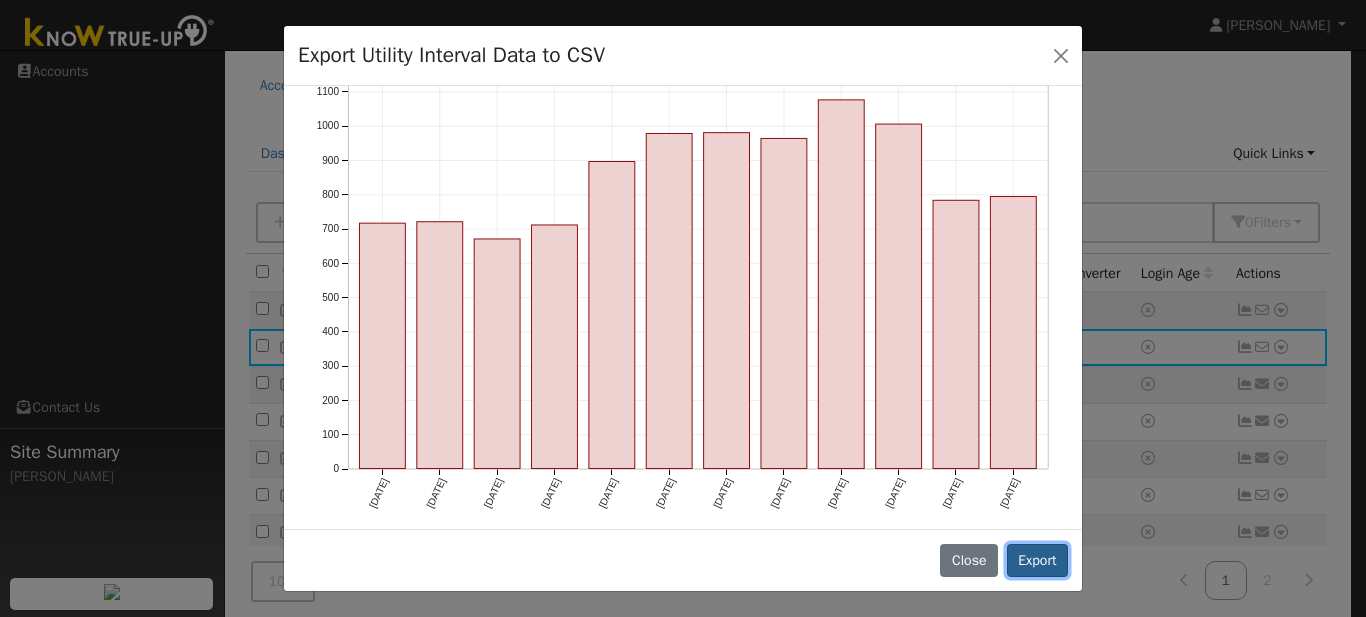 click on "Export" at bounding box center (1037, 561) 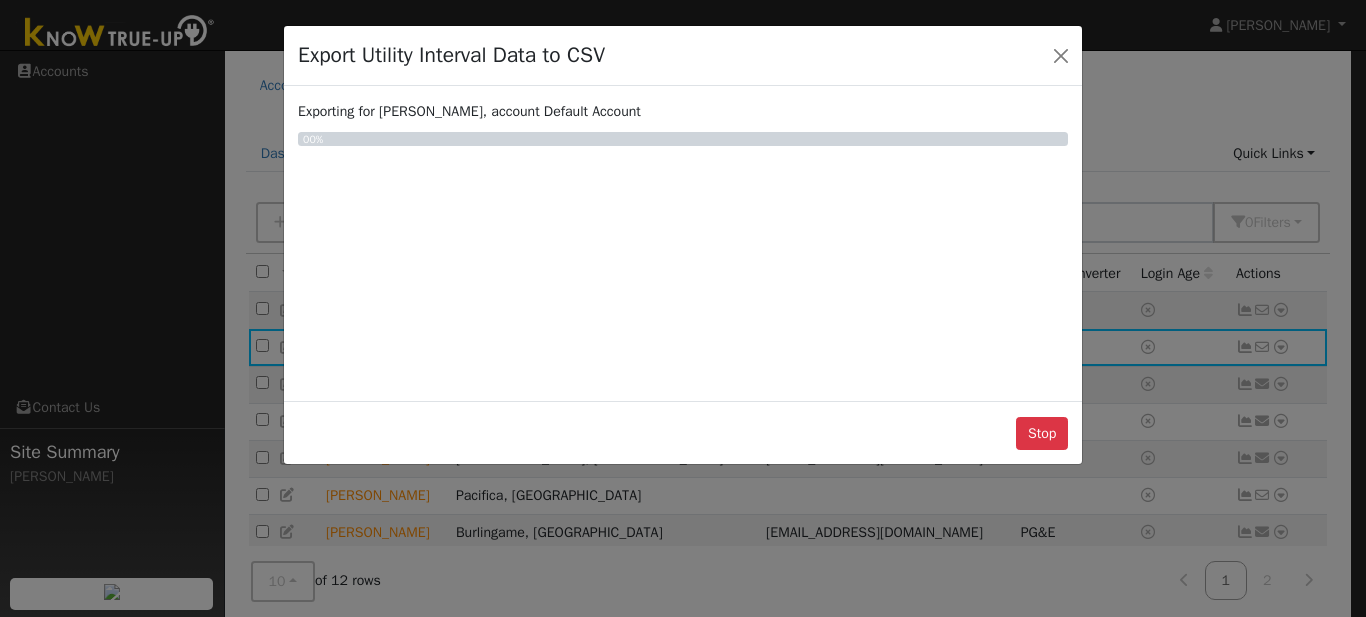 scroll, scrollTop: 0, scrollLeft: 0, axis: both 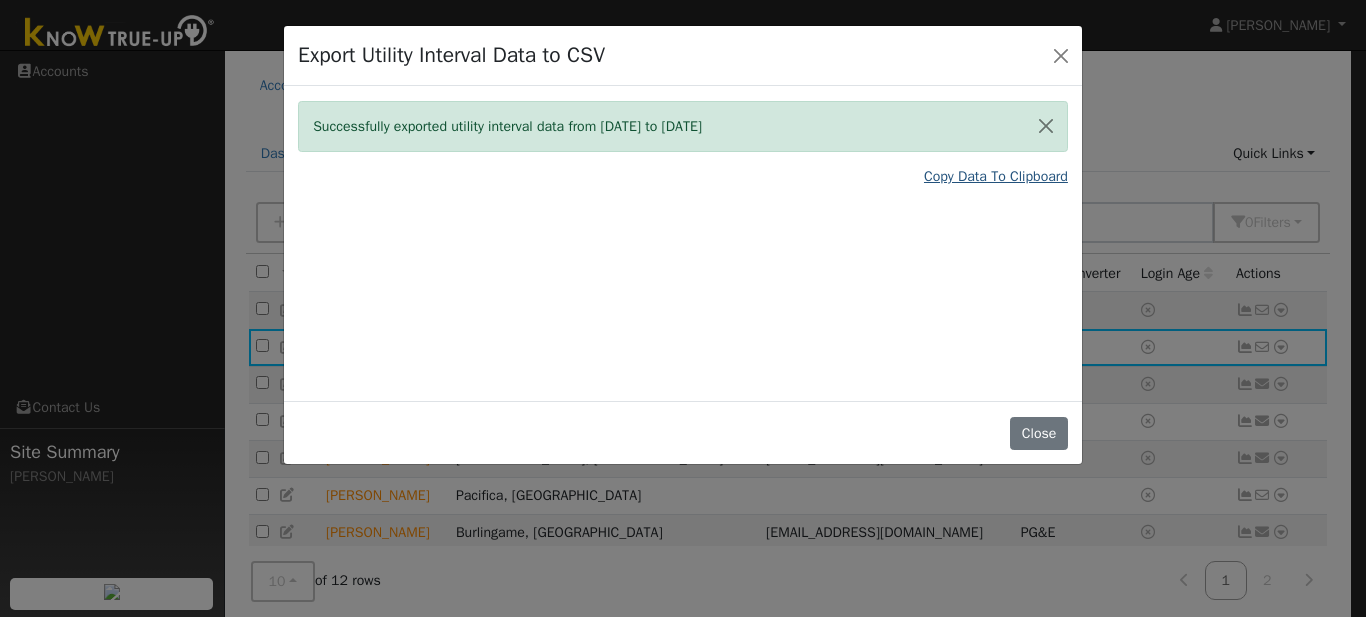 click on "Copy Data To Clipboard" at bounding box center (996, 176) 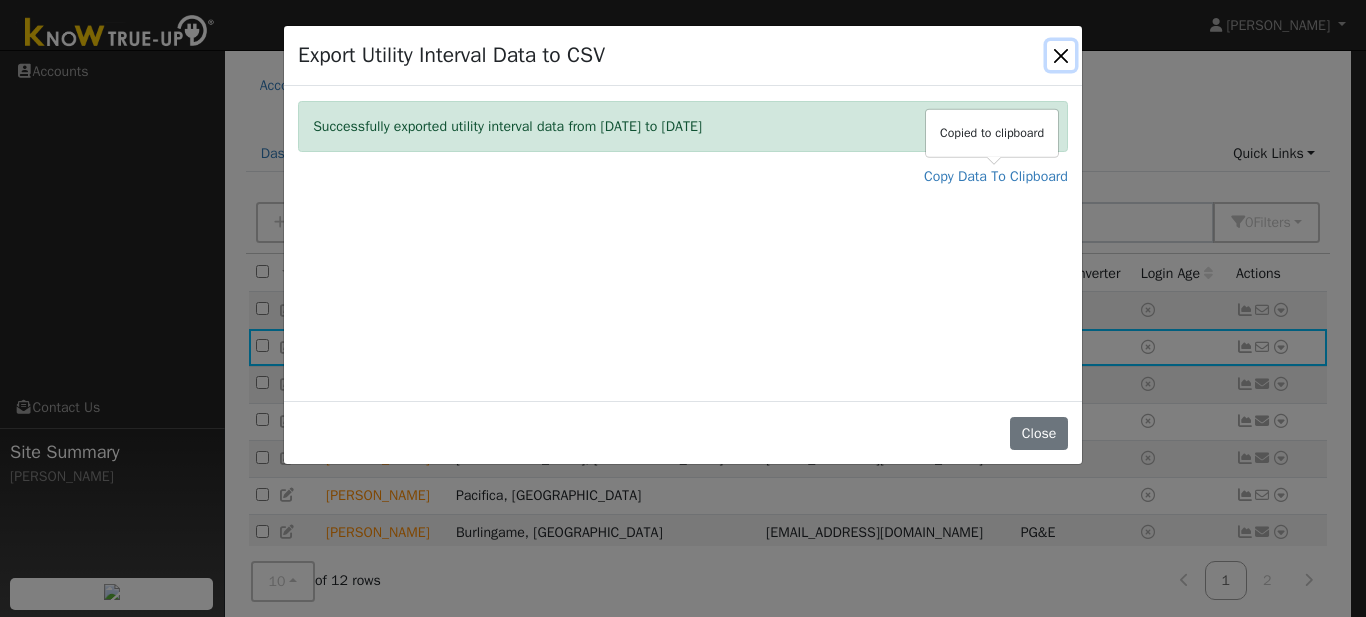 click at bounding box center [1061, 55] 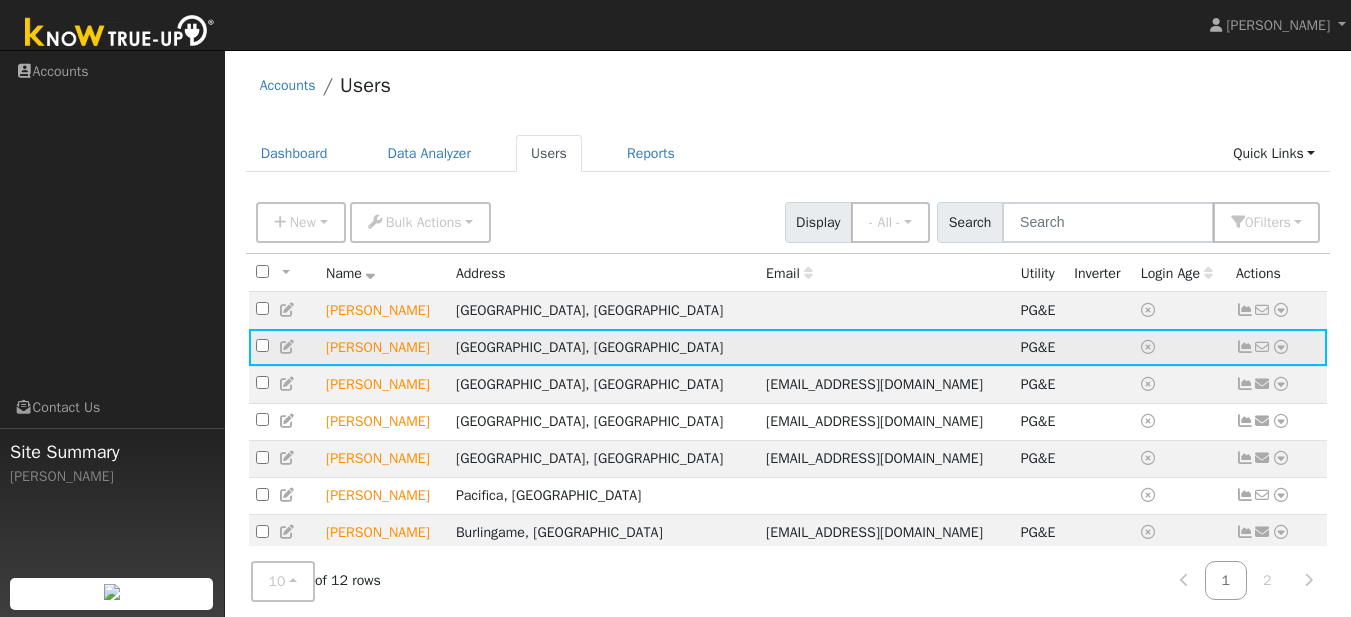 click at bounding box center [1281, 347] 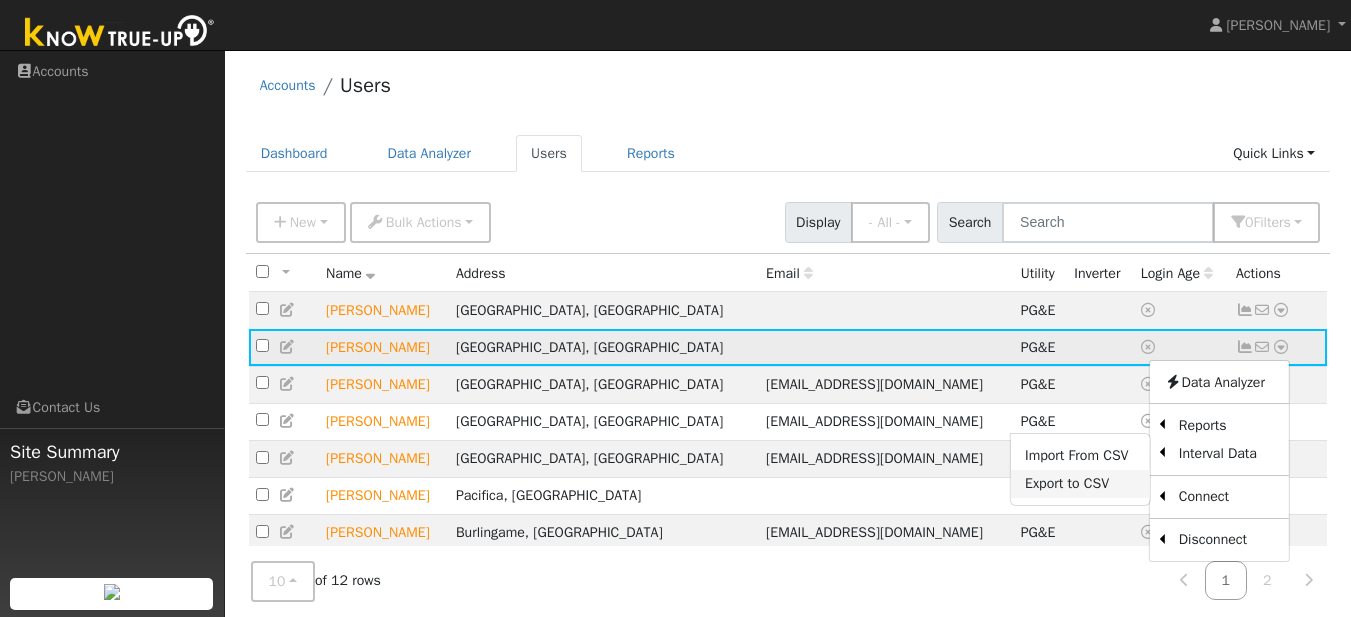 click on "Export to CSV" at bounding box center (1080, 484) 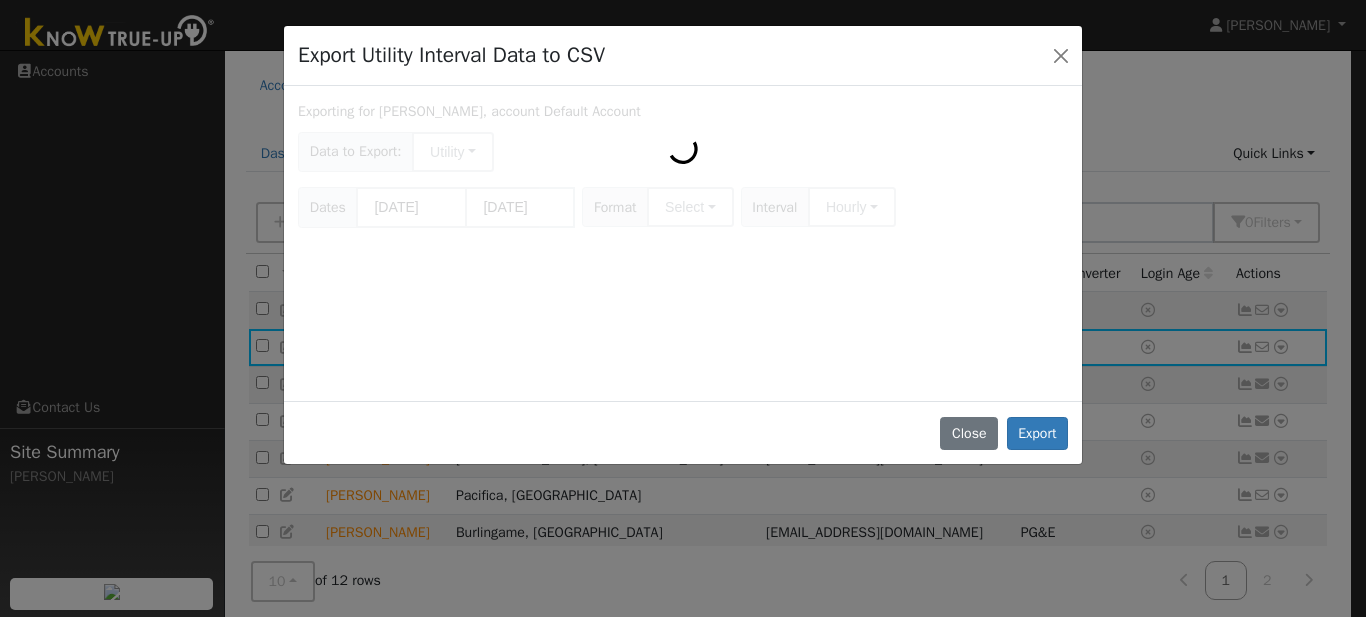 drag, startPoint x: 1078, startPoint y: 488, endPoint x: 659, endPoint y: 256, distance: 478.94153 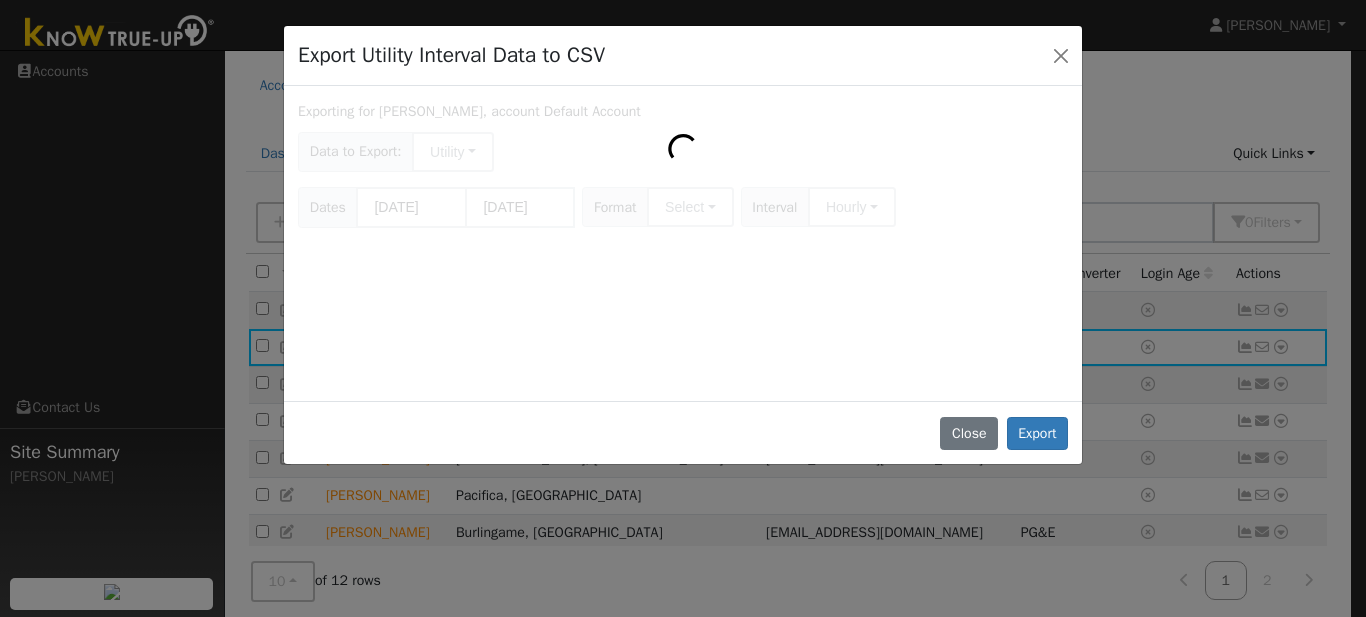 click on "Export Utility Interval Data to CSV Exporting for [PERSON_NAME], account Default Account Data to Export:  Utility Utility Solar Dates [DATE] [DATE] Format Select Generic PG&E SCE SDGE Aurora Energy Toolbase OpenSolar Solargraf Interval Hourly 15 Minute 30 Minute Hourly Close Export" 